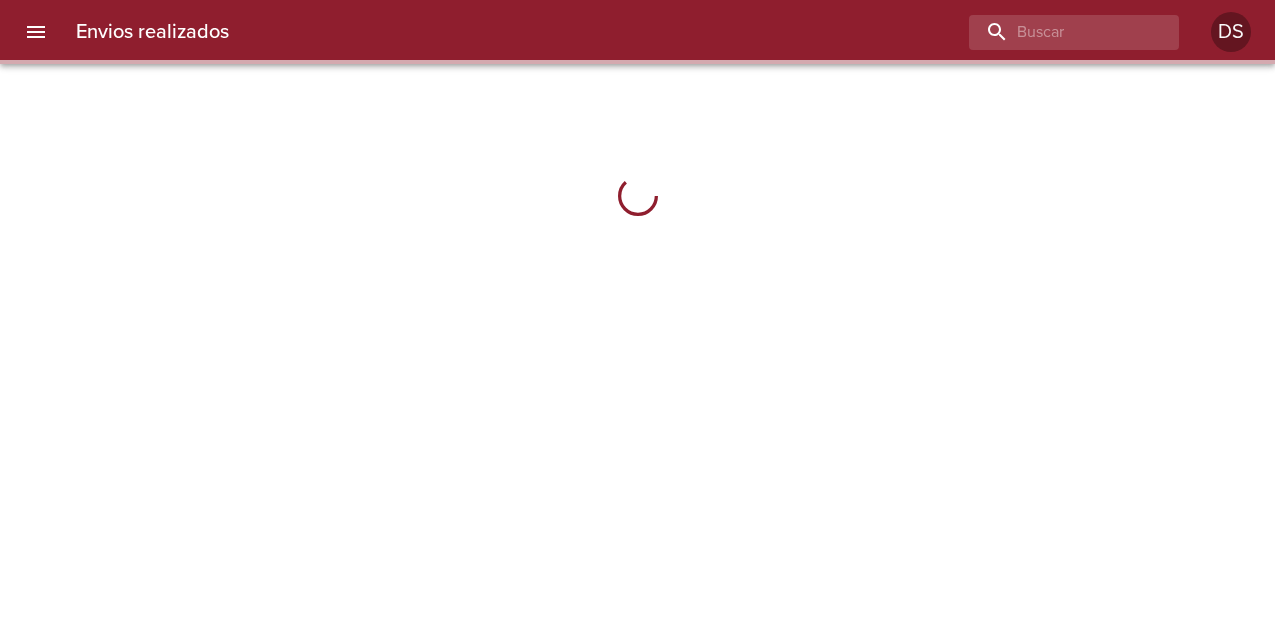 scroll, scrollTop: 0, scrollLeft: 0, axis: both 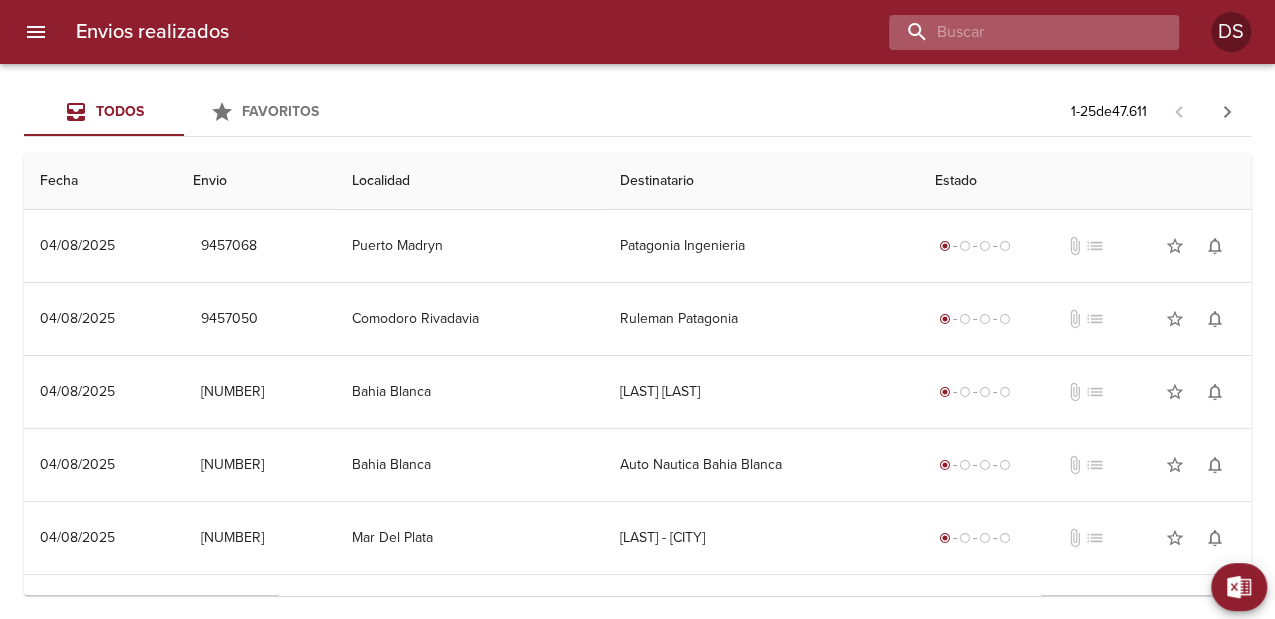 click at bounding box center [1017, 32] 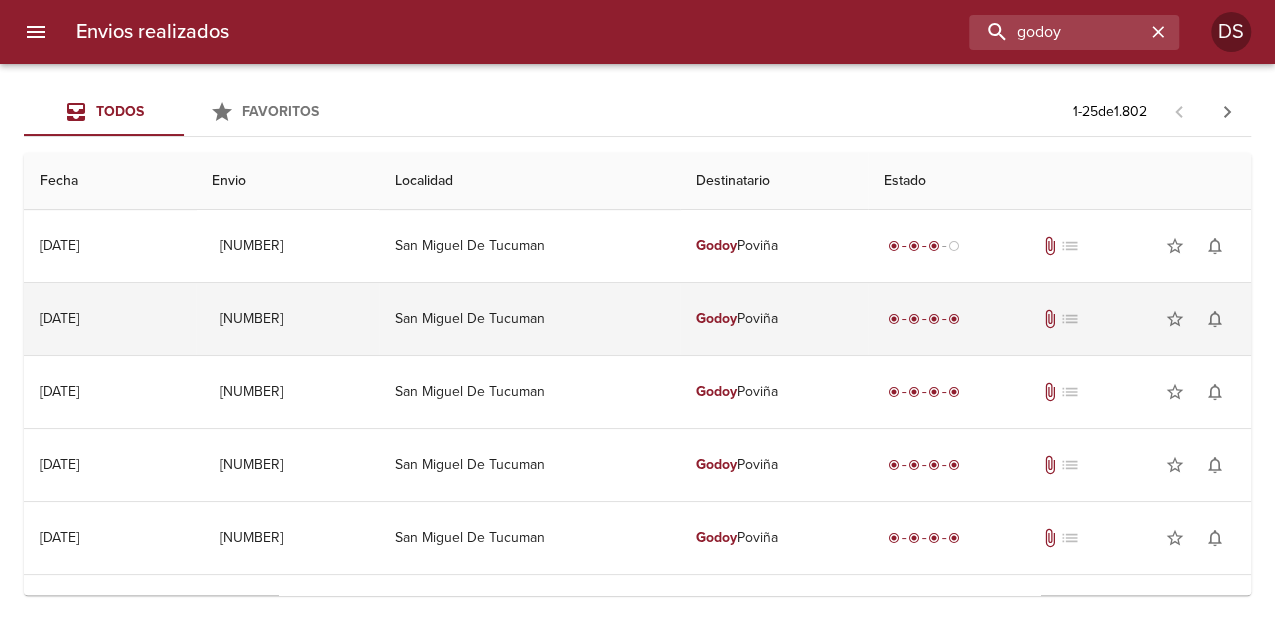 click on "San Miguel De Tucuman" at bounding box center (529, 319) 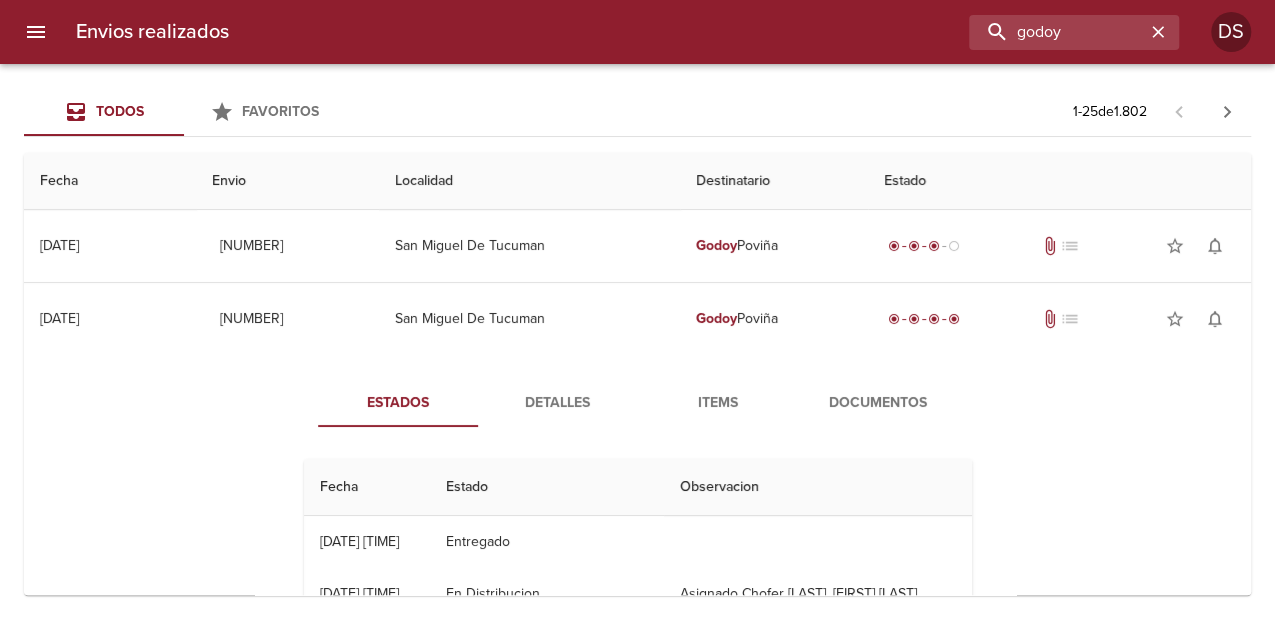 scroll, scrollTop: 444, scrollLeft: 0, axis: vertical 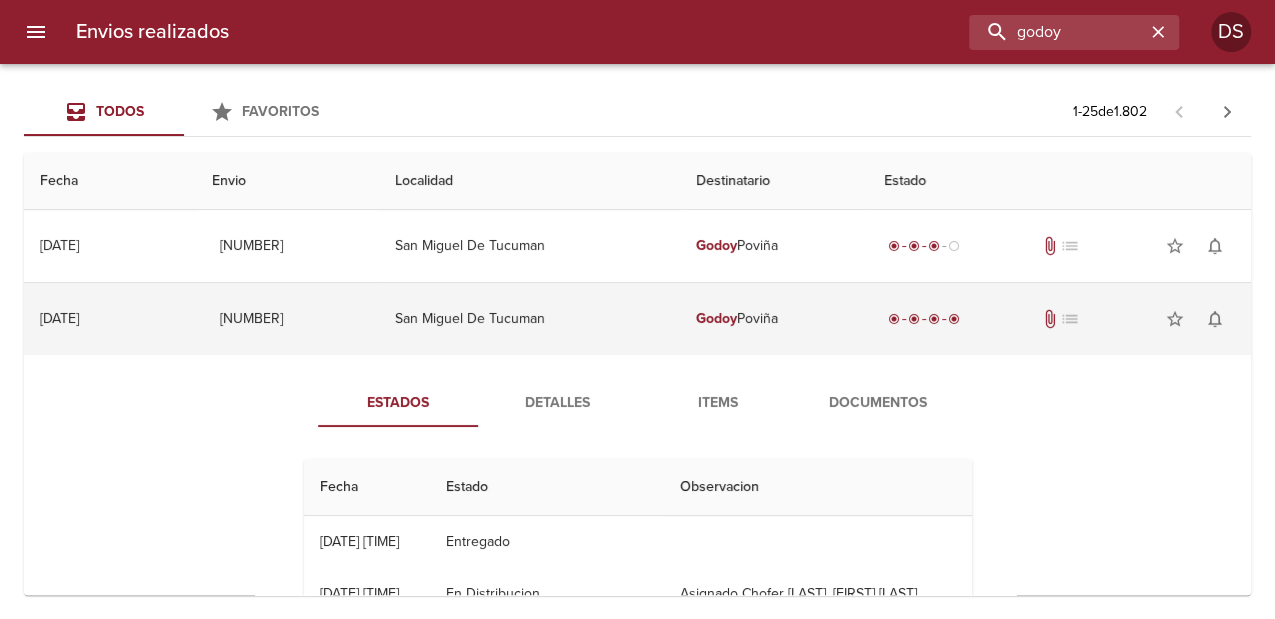 click on "[LAST] [LAST]" at bounding box center (774, 319) 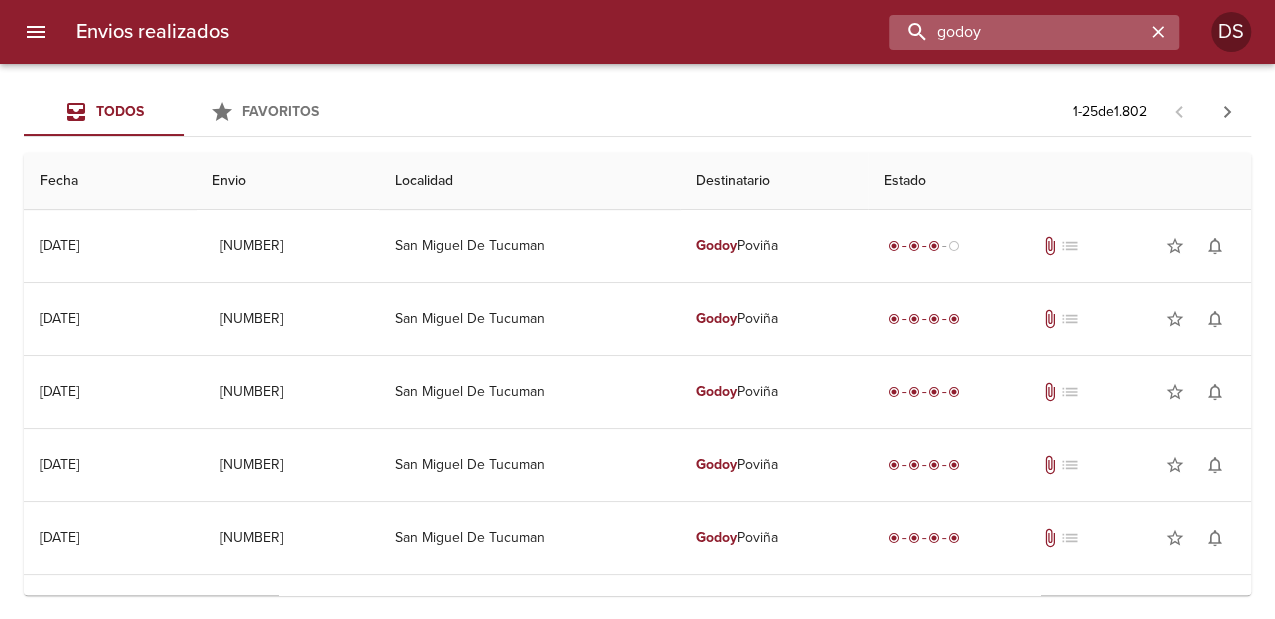 click on "godoy" at bounding box center (1017, 32) 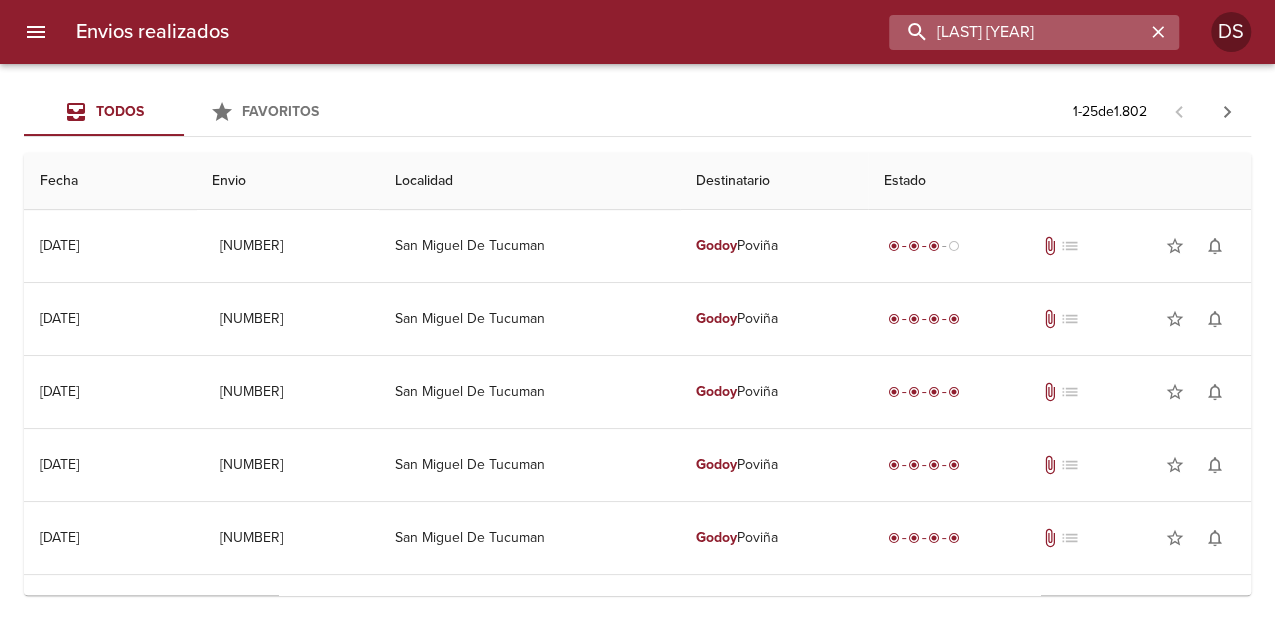type on "[LAST] [YEAR]" 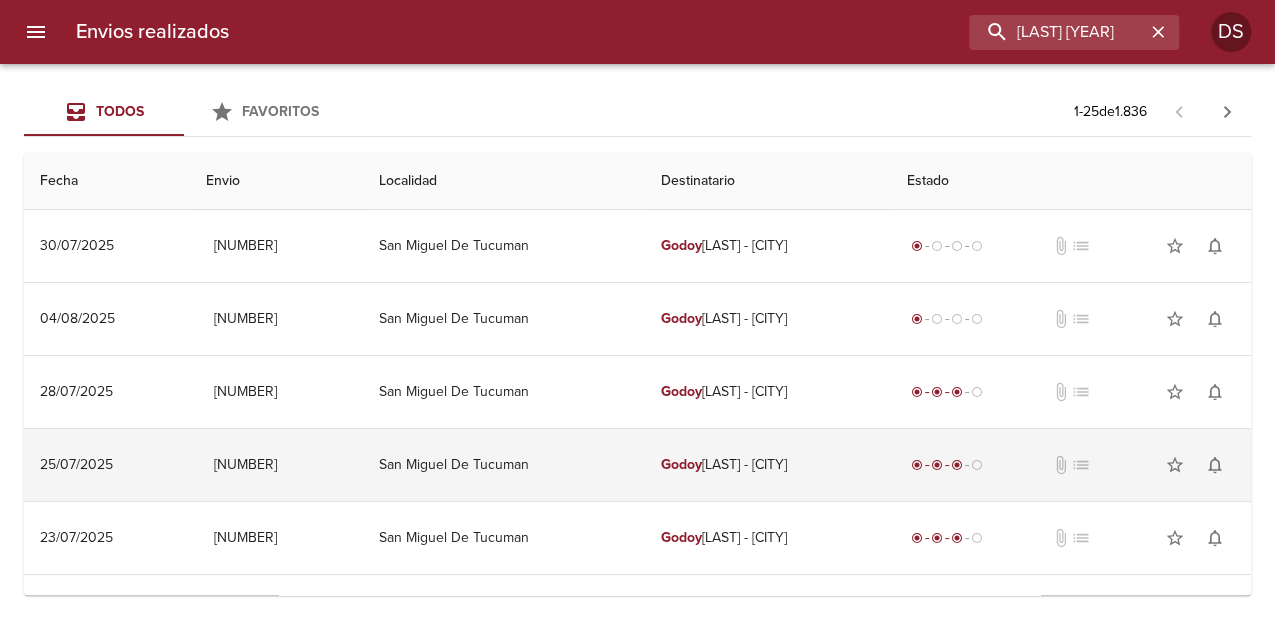 click on "San Miguel De Tucuman" at bounding box center [504, 465] 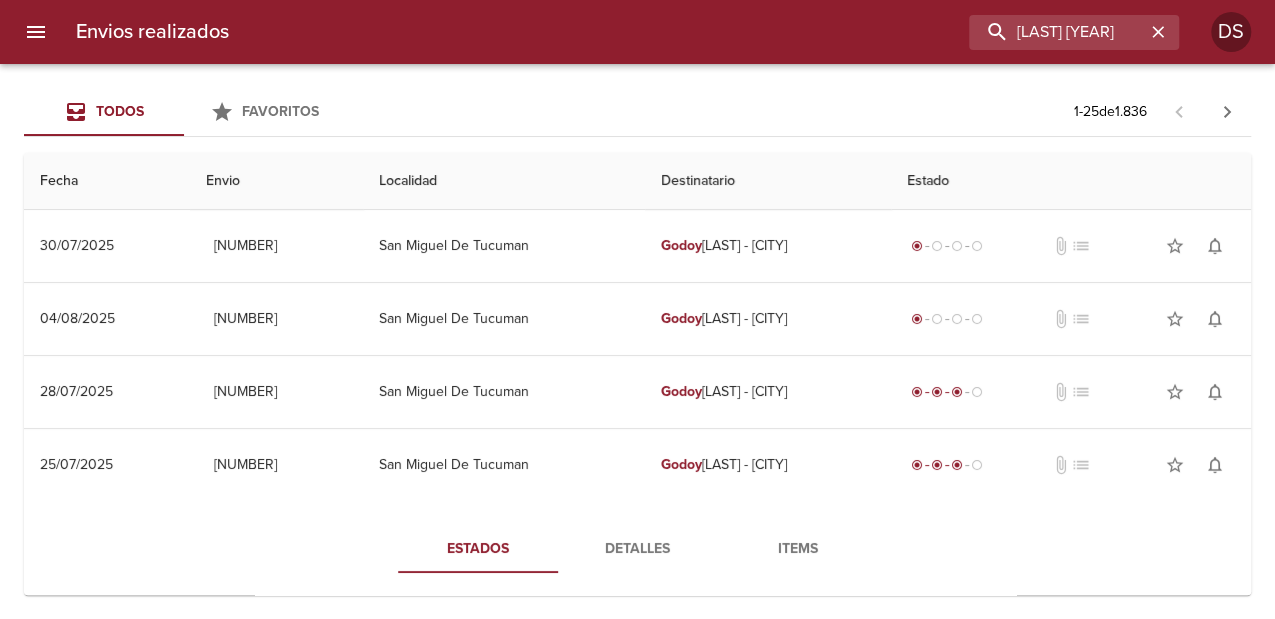 scroll, scrollTop: 222, scrollLeft: 0, axis: vertical 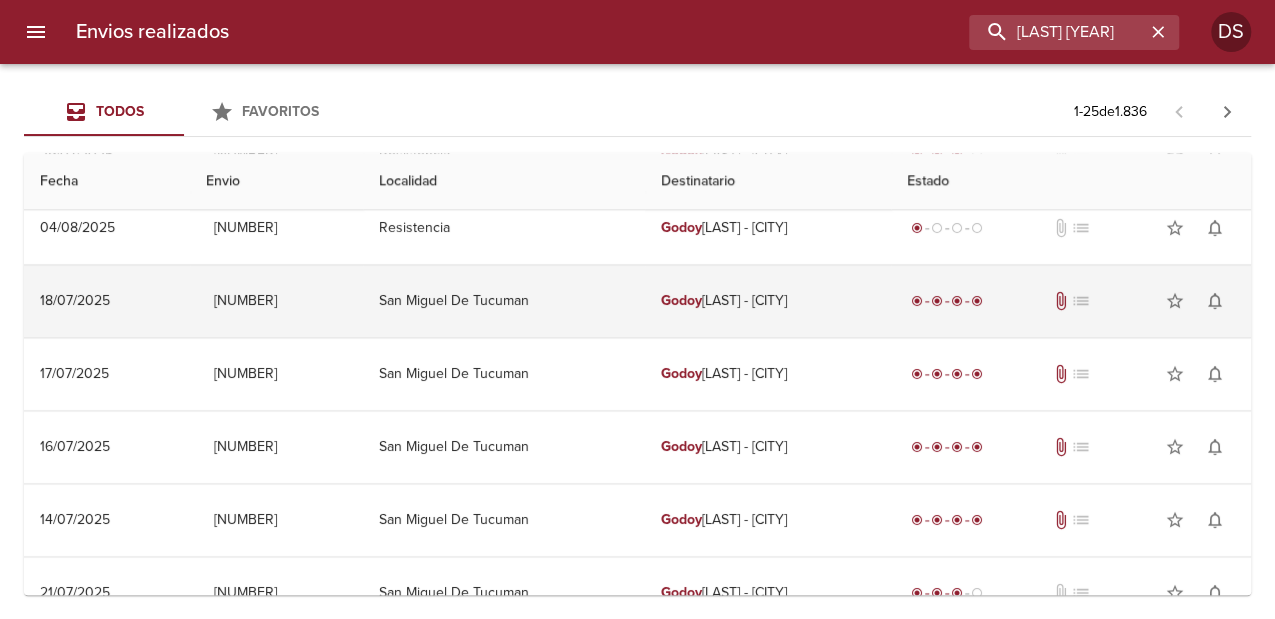 click on "San Miguel De Tucuman" at bounding box center [504, 301] 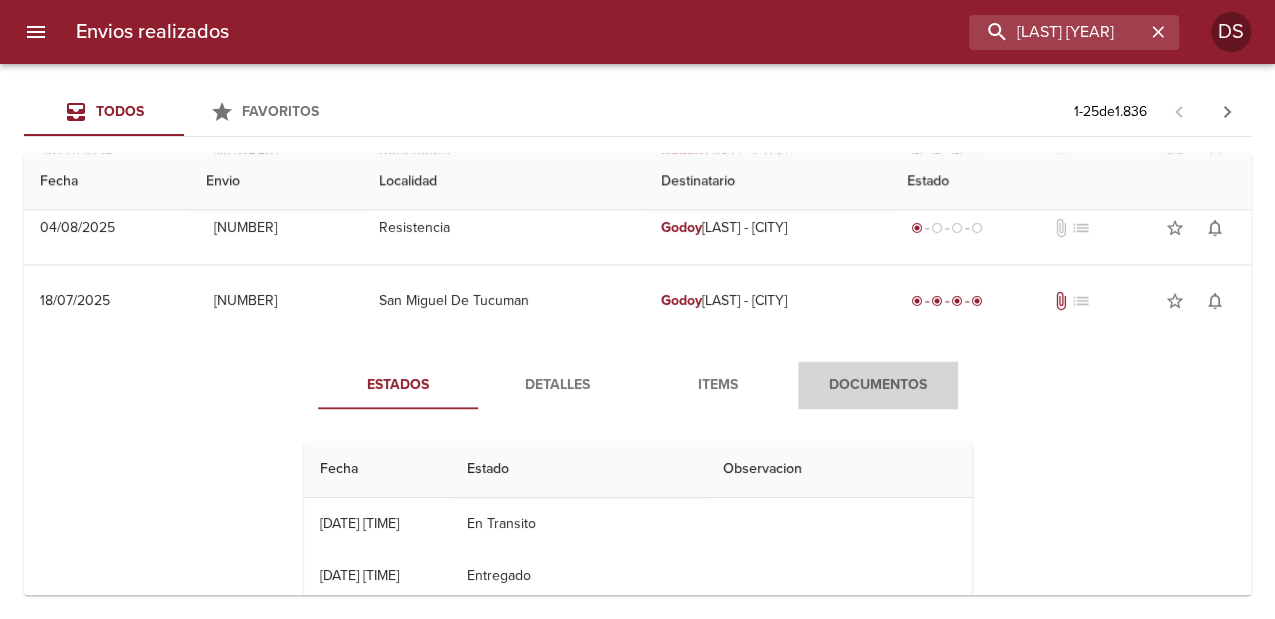 click on "Documentos" at bounding box center [878, 385] 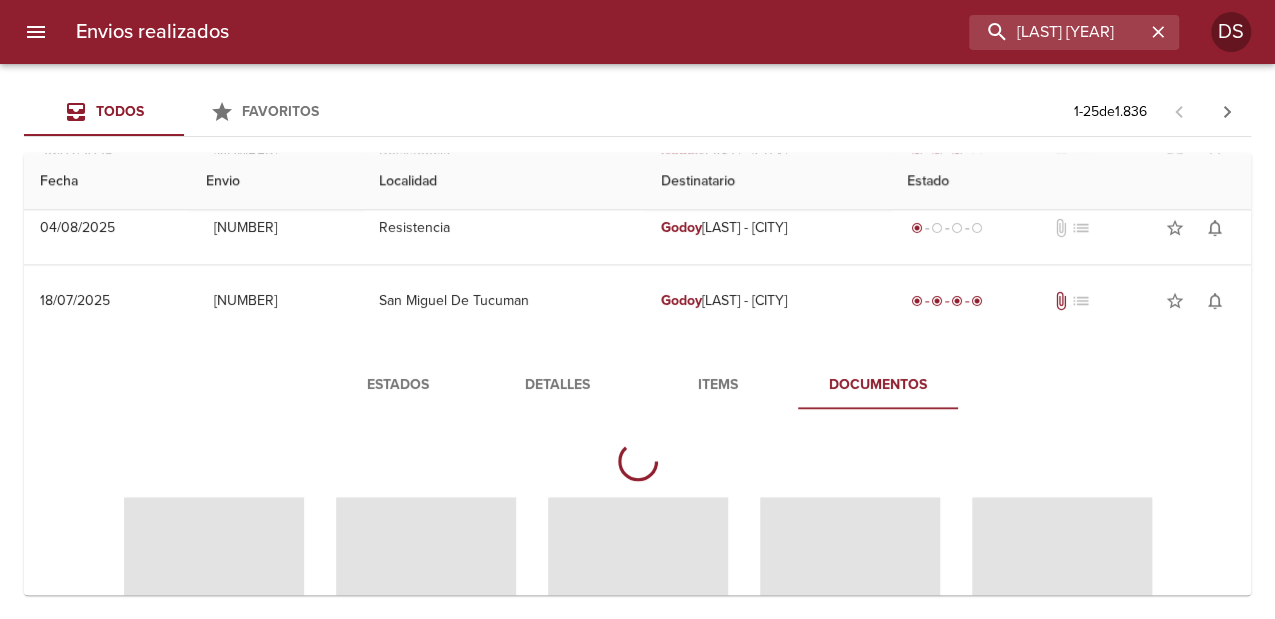 scroll, scrollTop: 1444, scrollLeft: 0, axis: vertical 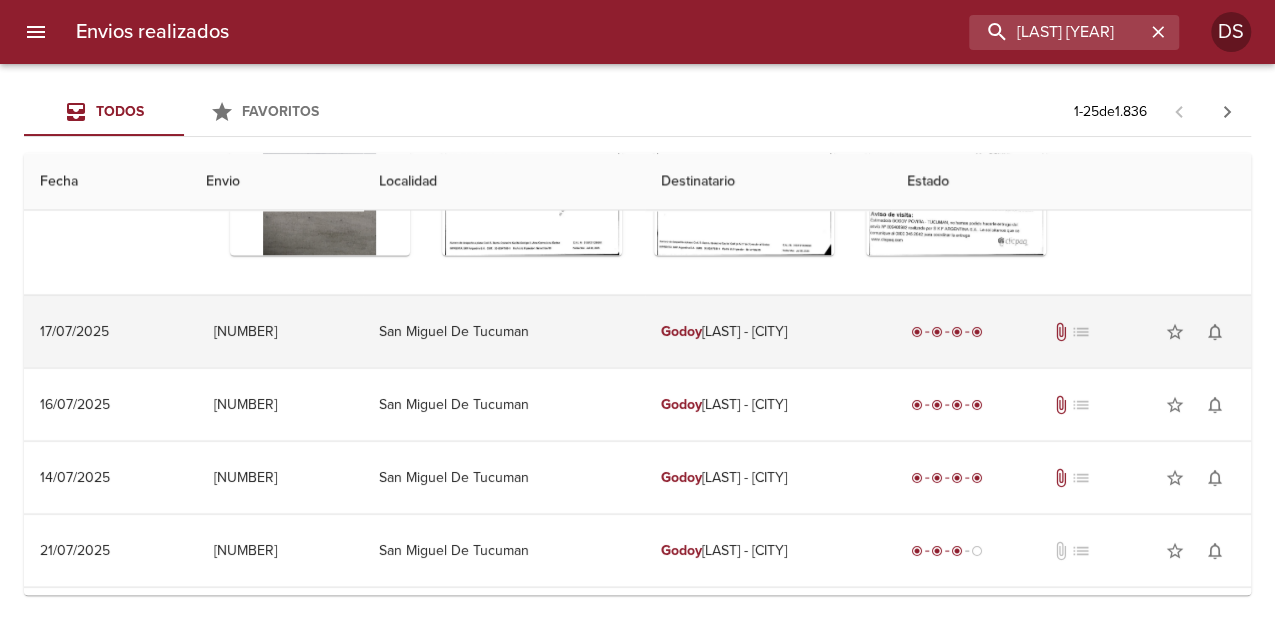 click on "San Miguel De Tucuman" at bounding box center [504, 331] 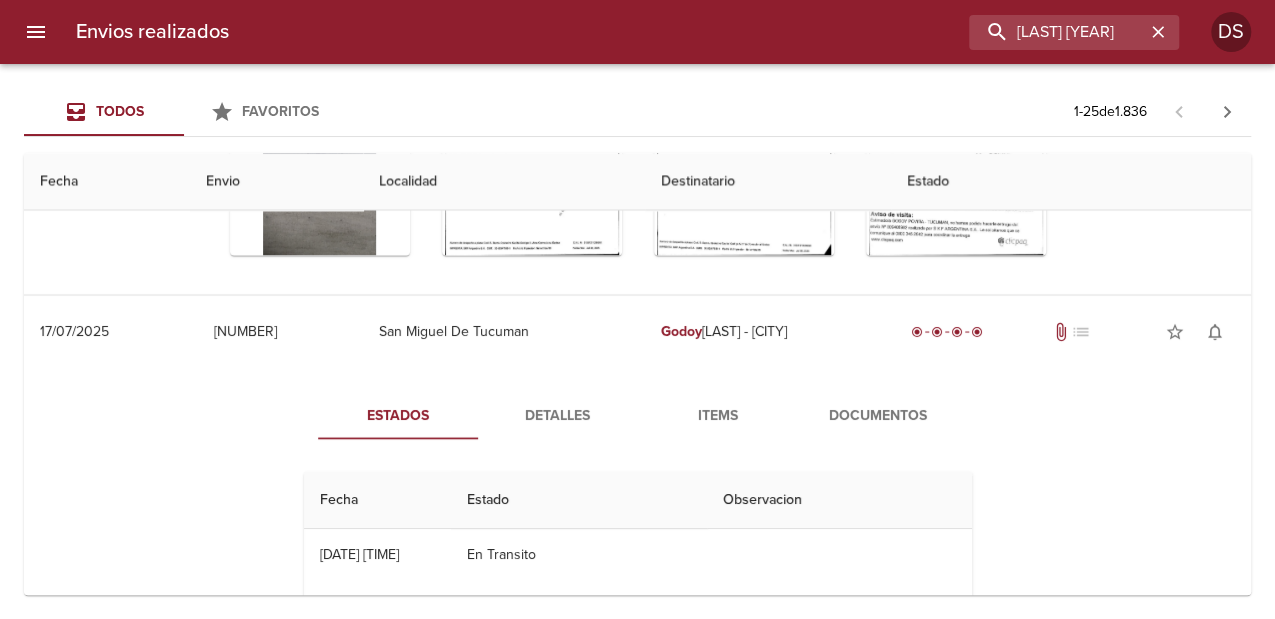 click on "Documentos" at bounding box center [878, 415] 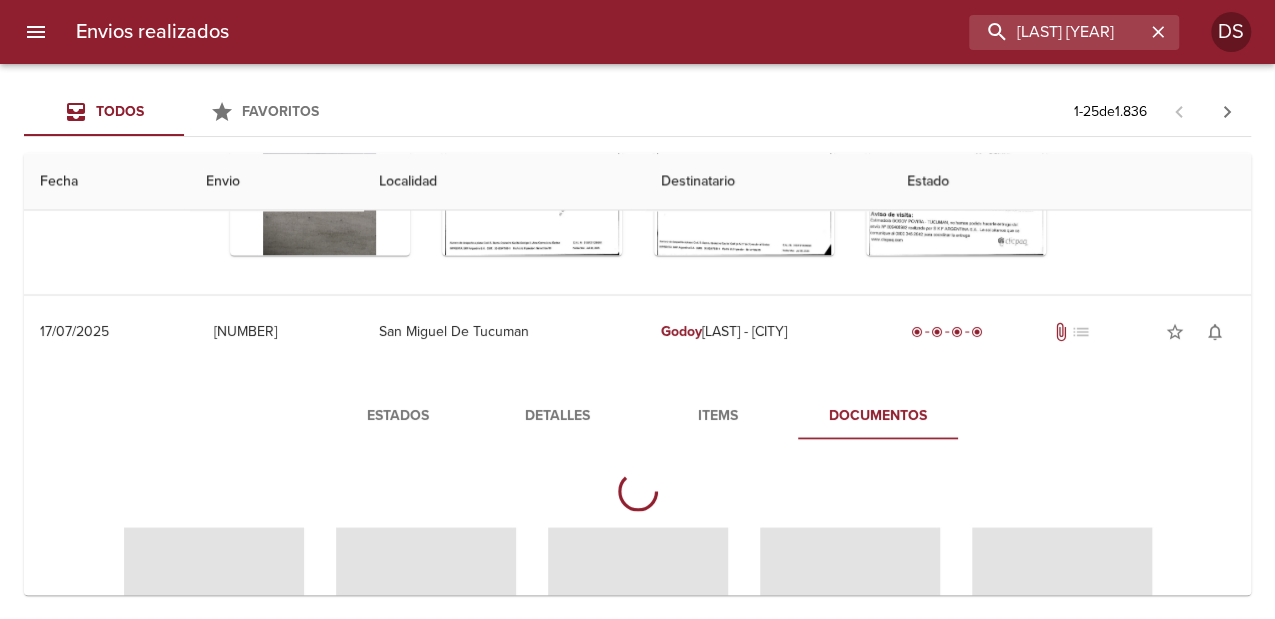 scroll, scrollTop: 2000, scrollLeft: 0, axis: vertical 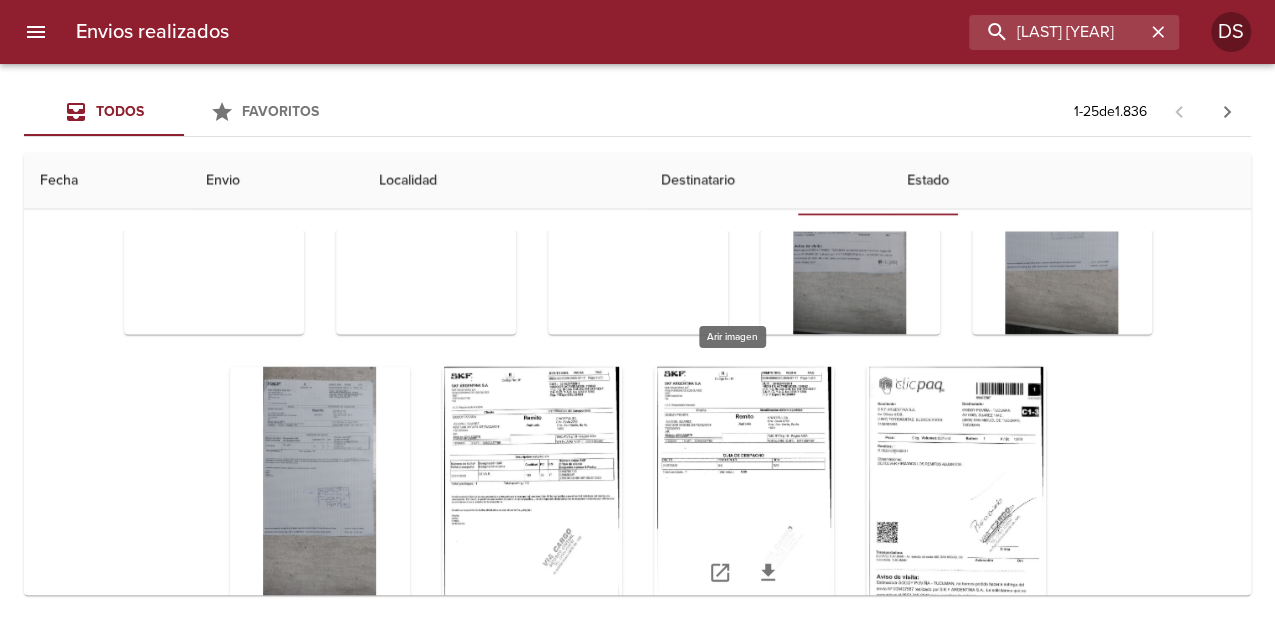 click at bounding box center [744, 492] 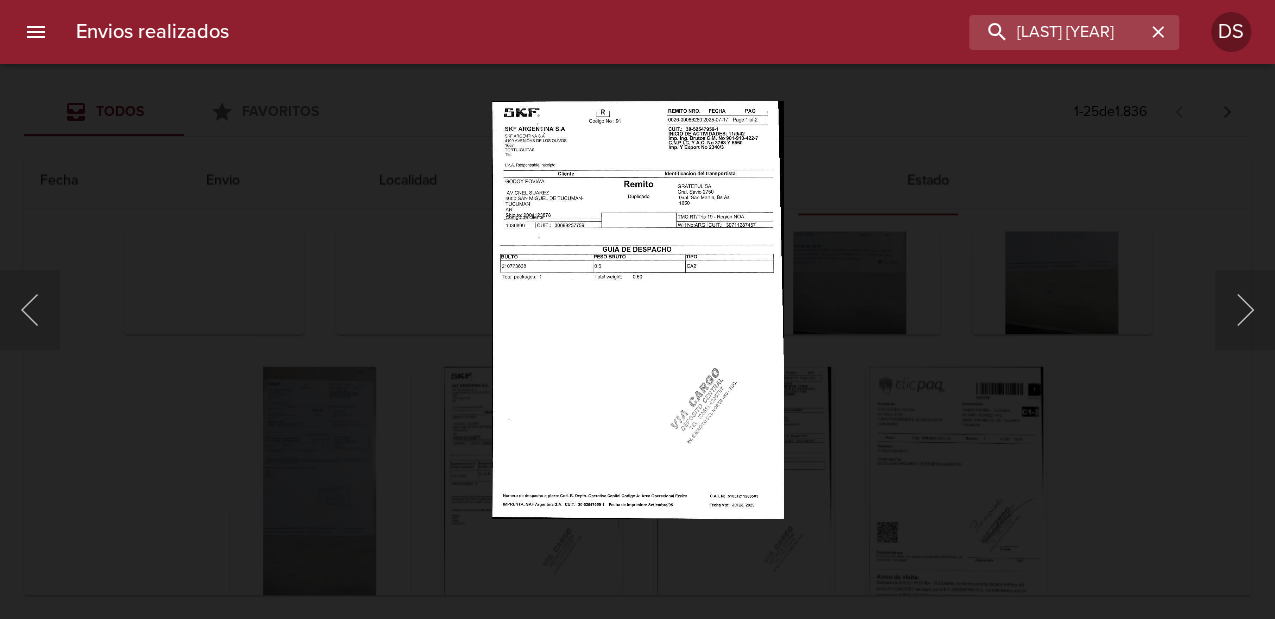 click at bounding box center [637, 309] 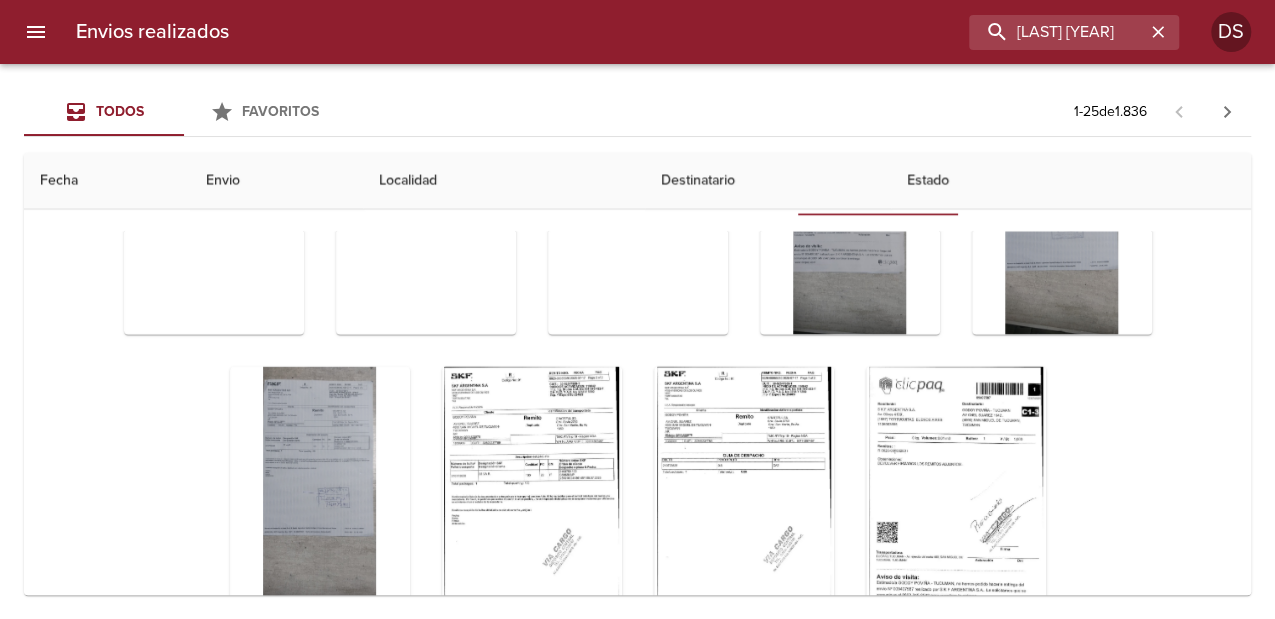 scroll, scrollTop: 0, scrollLeft: 0, axis: both 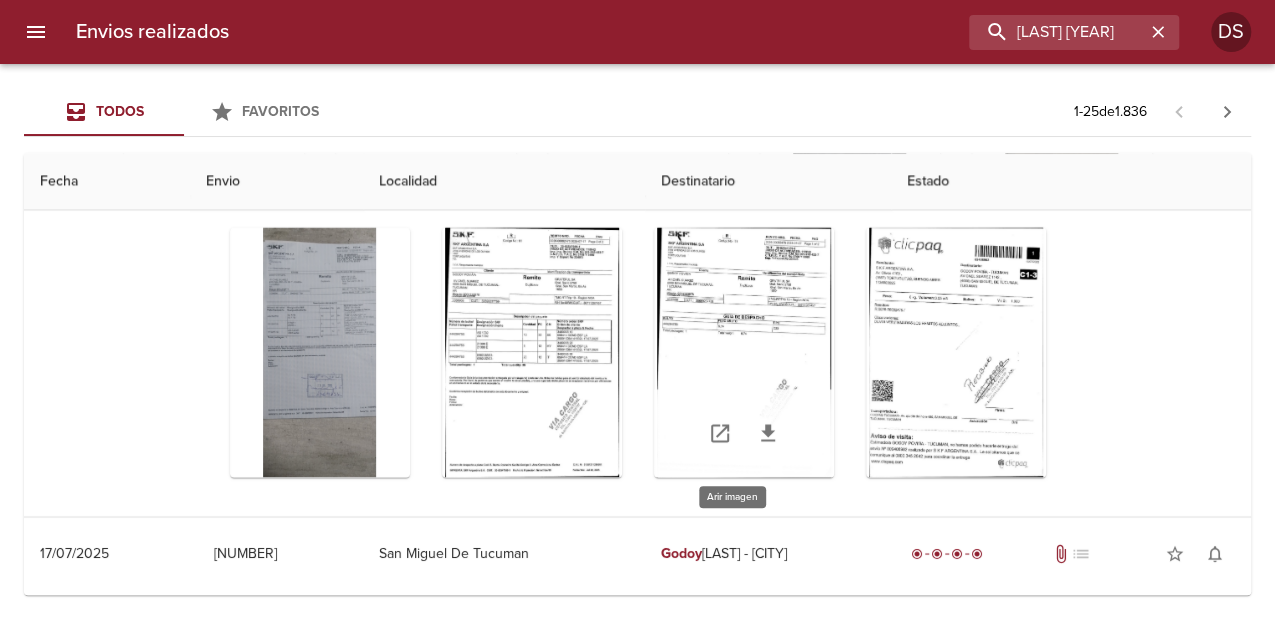 click at bounding box center [744, 352] 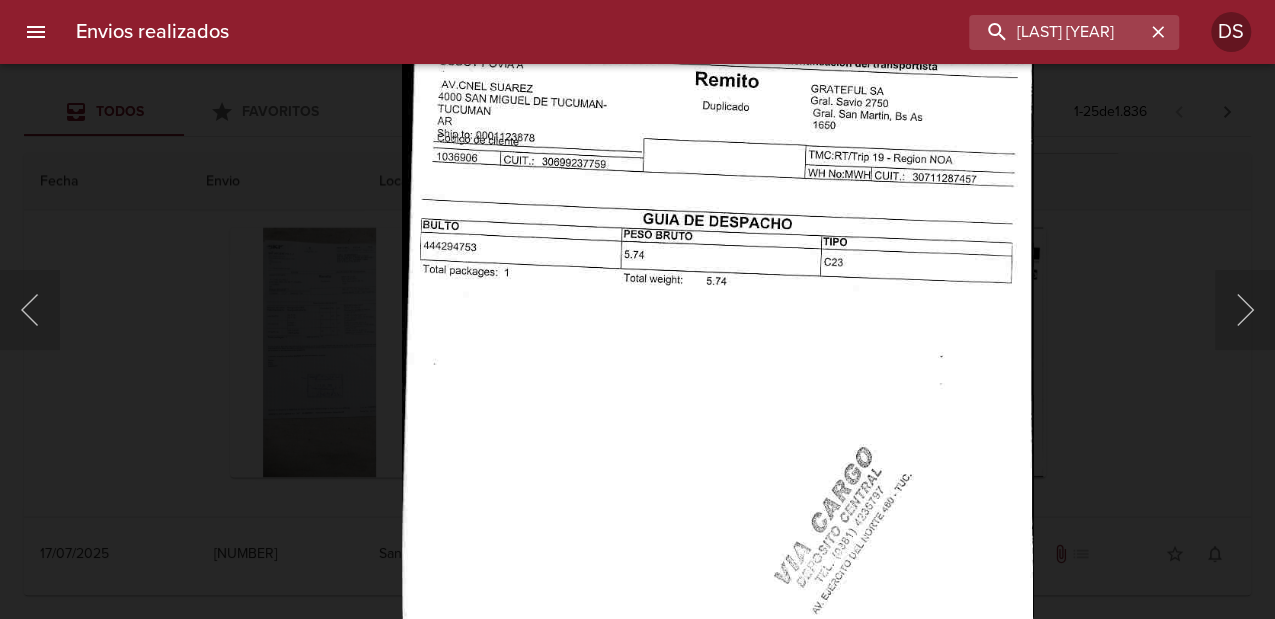 click at bounding box center [717, 349] 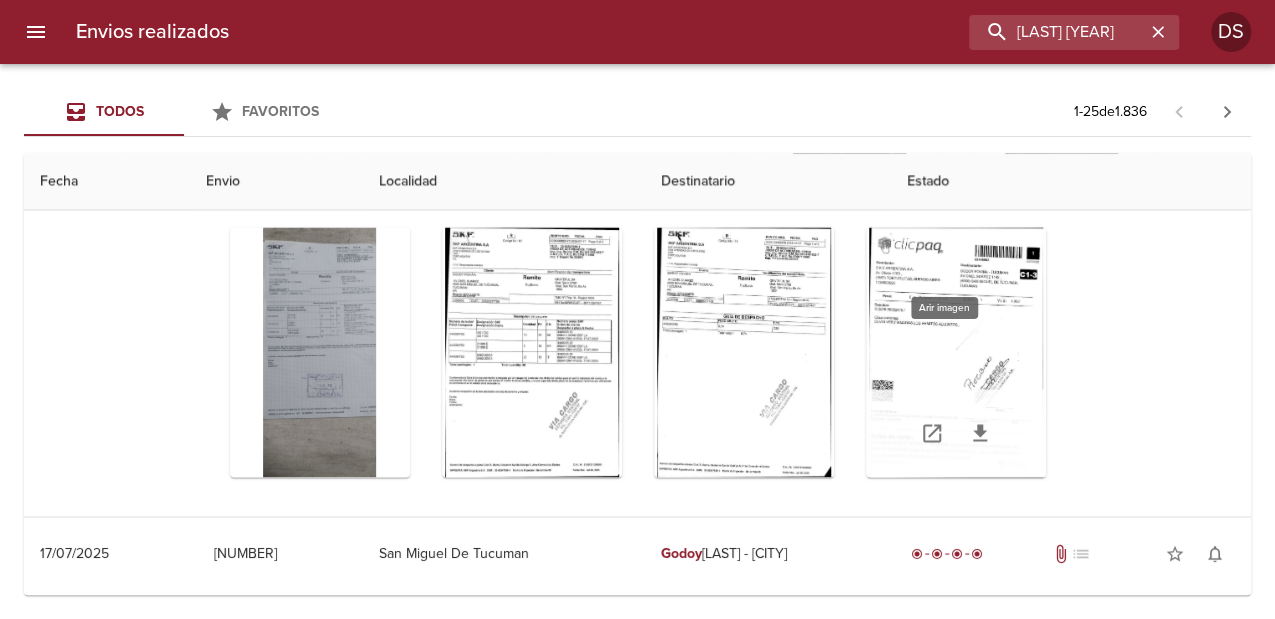 scroll, scrollTop: 0, scrollLeft: 0, axis: both 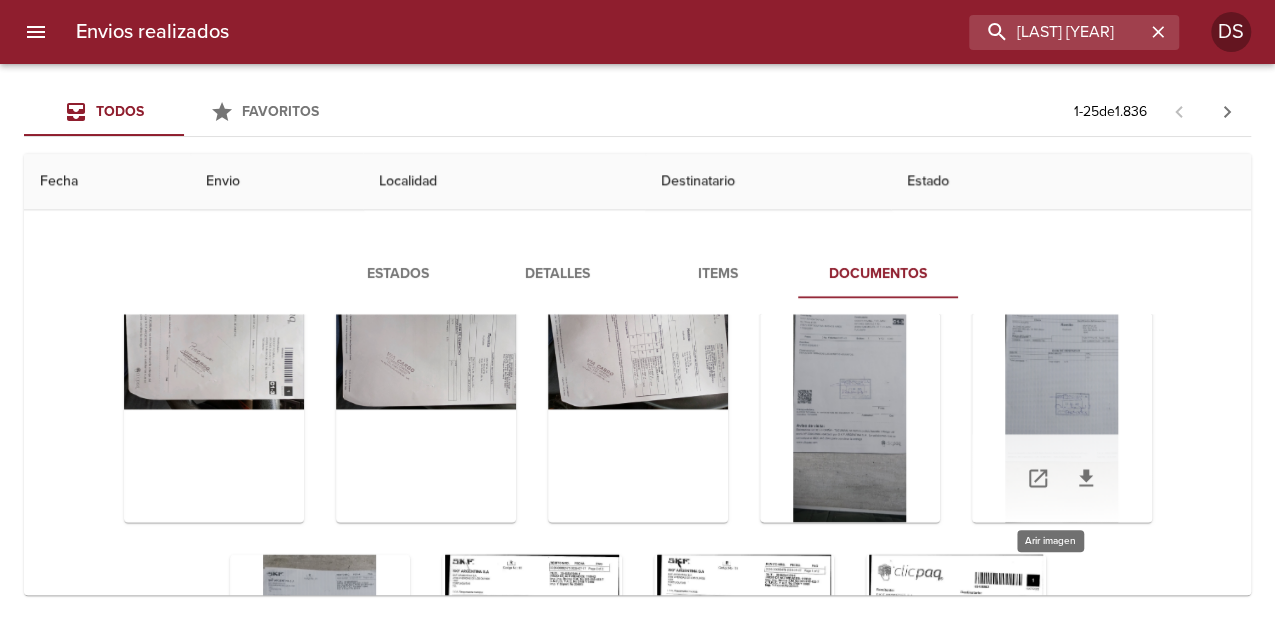 click at bounding box center [1062, 397] 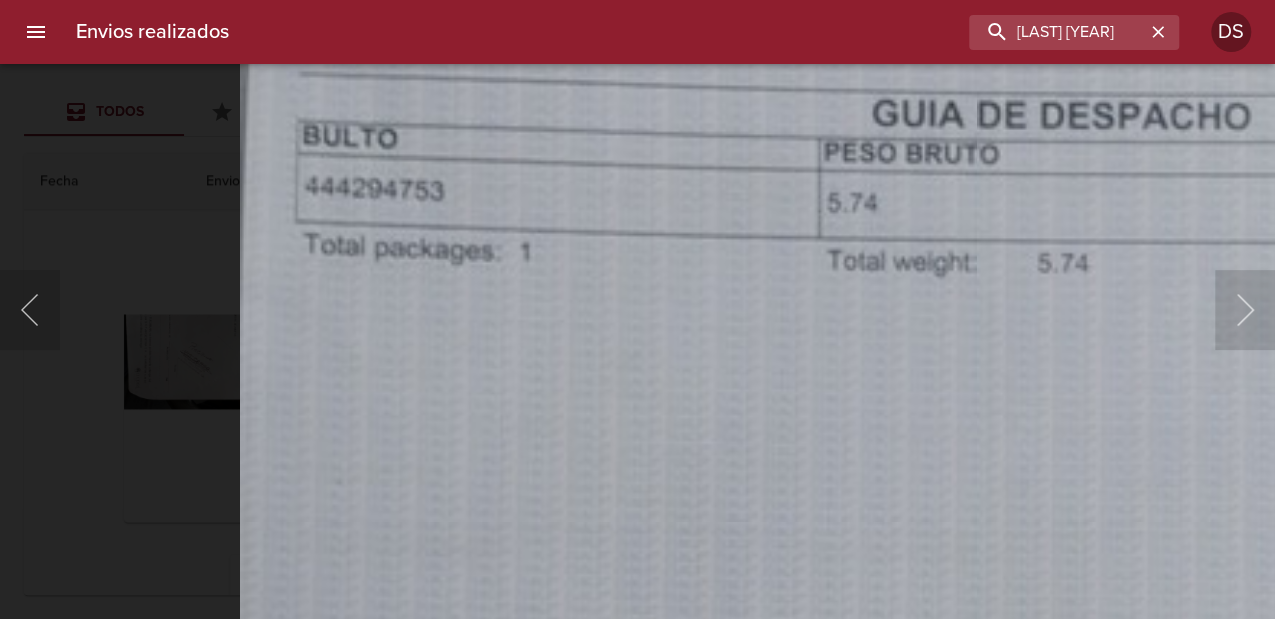 click at bounding box center (1004, 749) 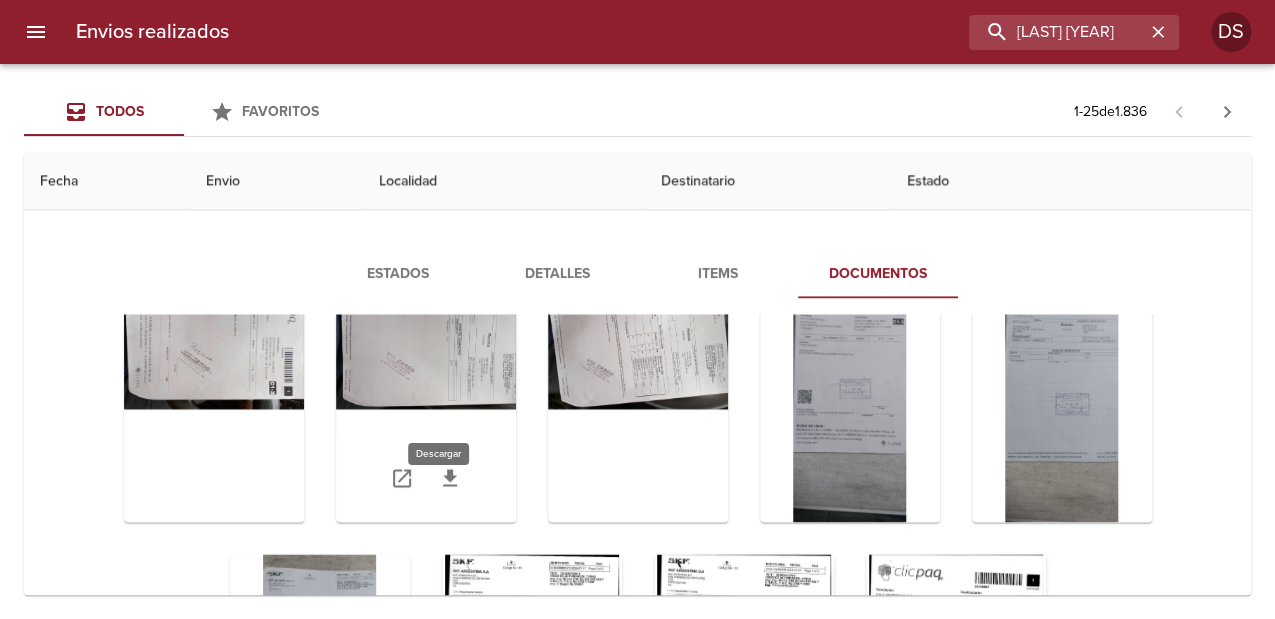 scroll, scrollTop: 216, scrollLeft: 0, axis: vertical 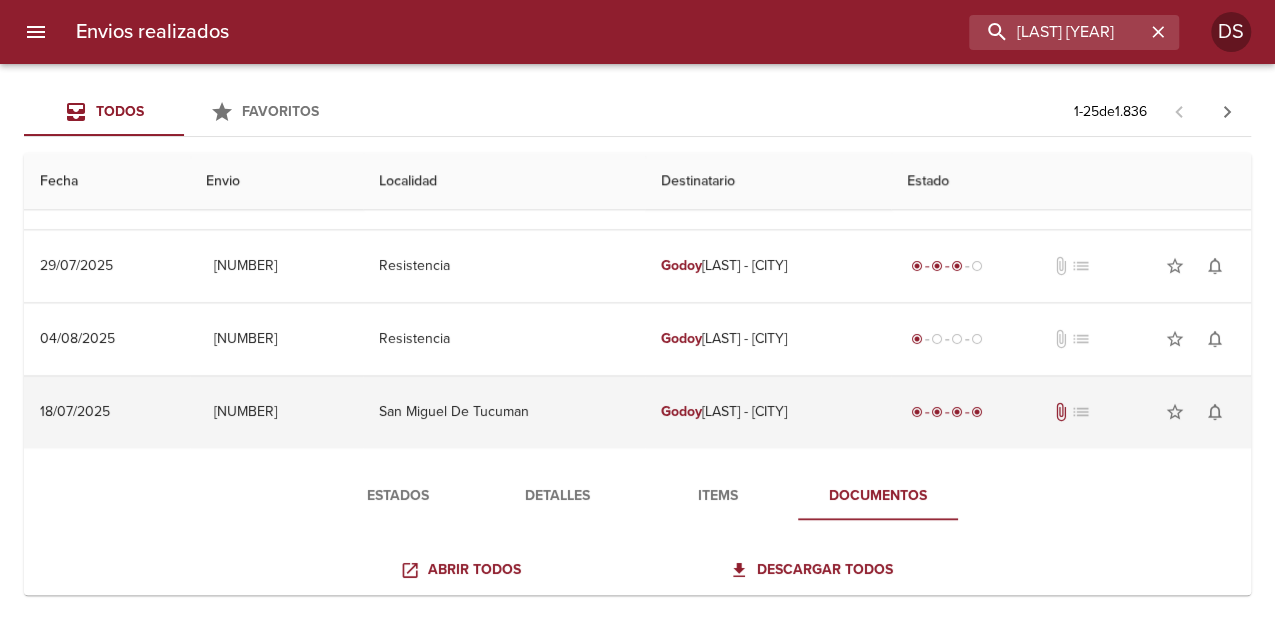 click on "[LAST] [LAST] - [CITY]" at bounding box center (767, 412) 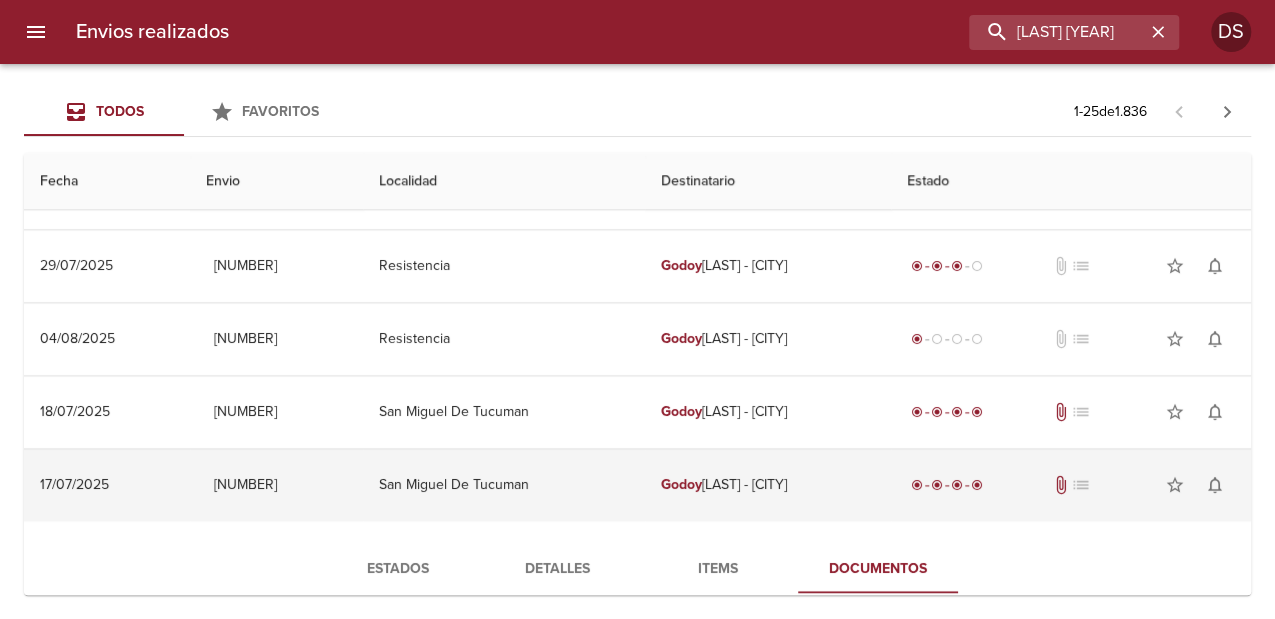 scroll, scrollTop: 1333, scrollLeft: 0, axis: vertical 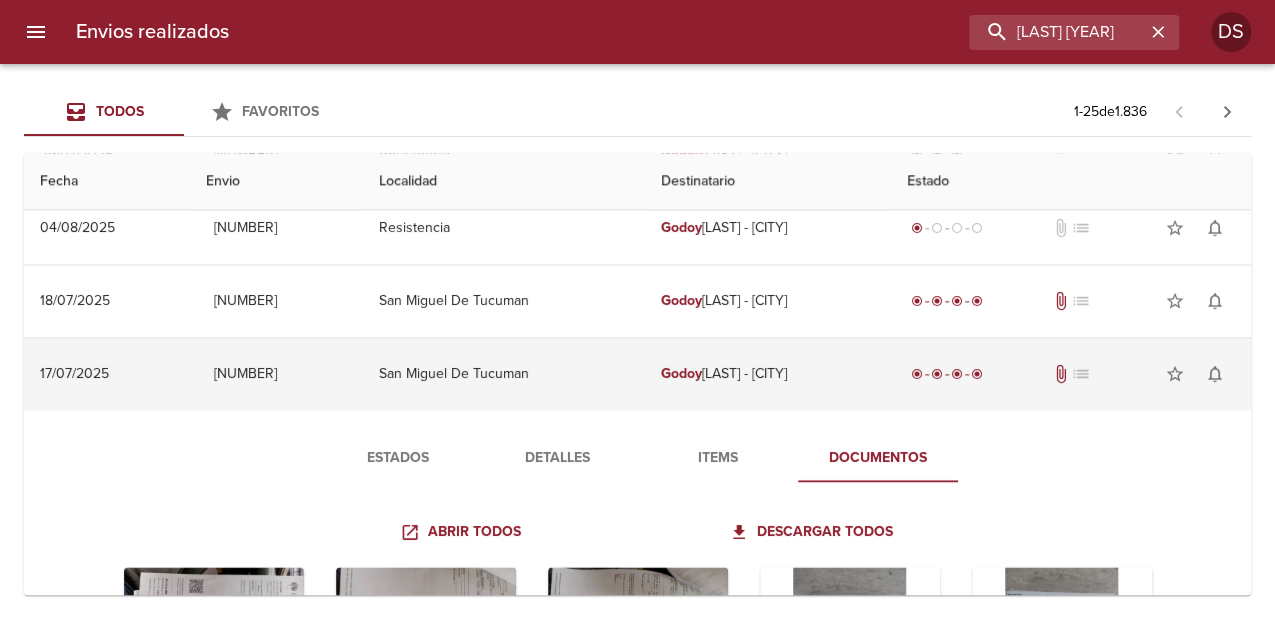 click on "[LAST] [LAST] - [CITY]" at bounding box center [767, 374] 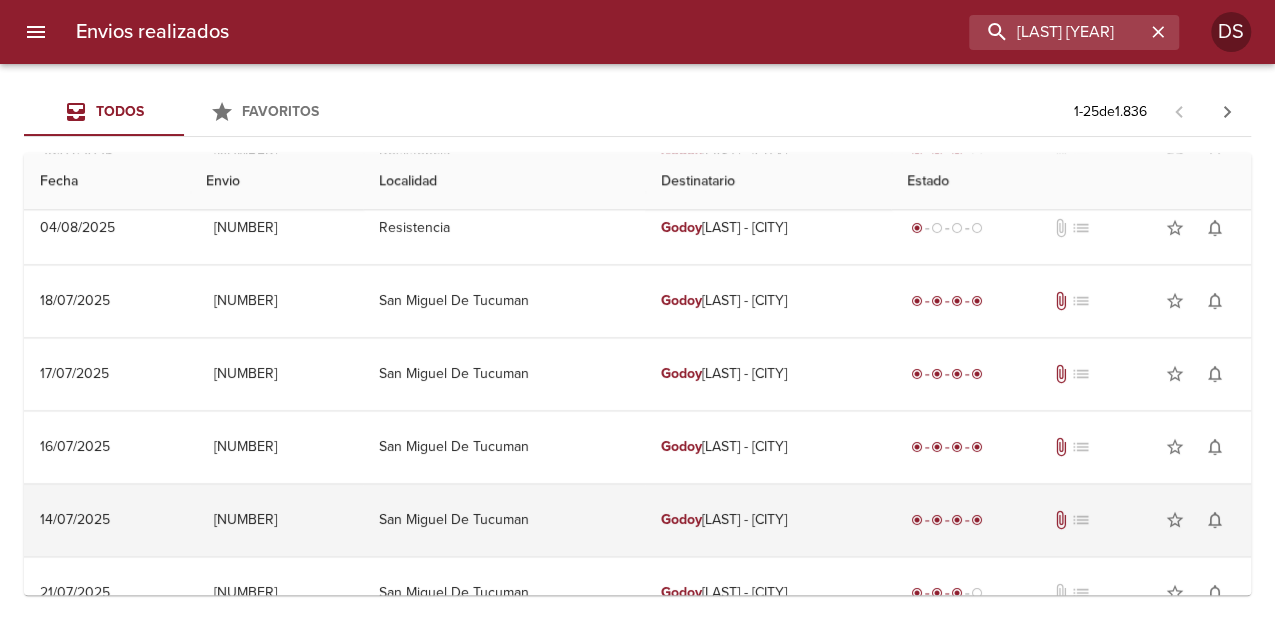scroll, scrollTop: 1444, scrollLeft: 0, axis: vertical 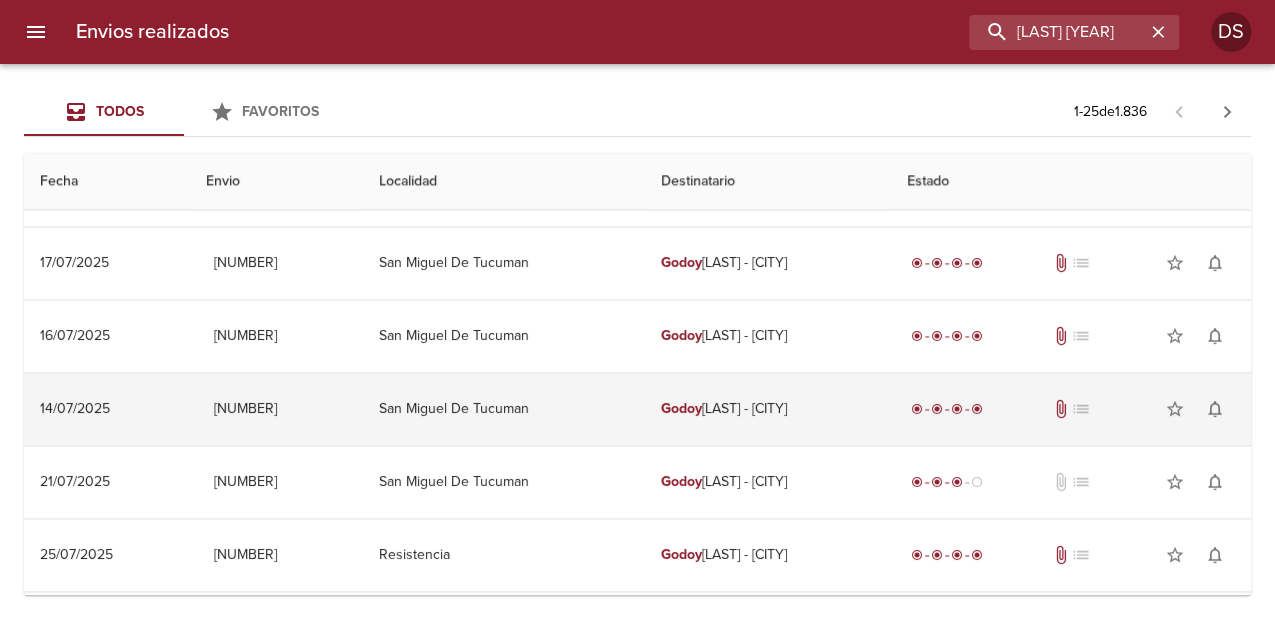 click on "[LAST] [LAST] - [CITY]" at bounding box center (767, 409) 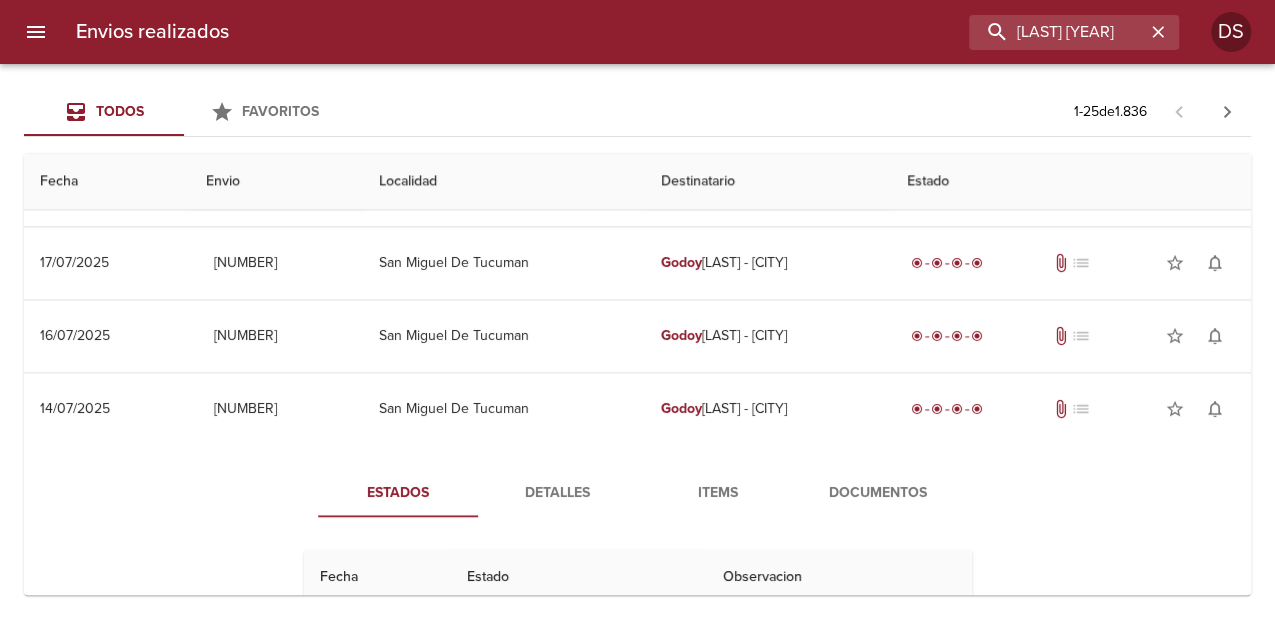 scroll, scrollTop: 1555, scrollLeft: 0, axis: vertical 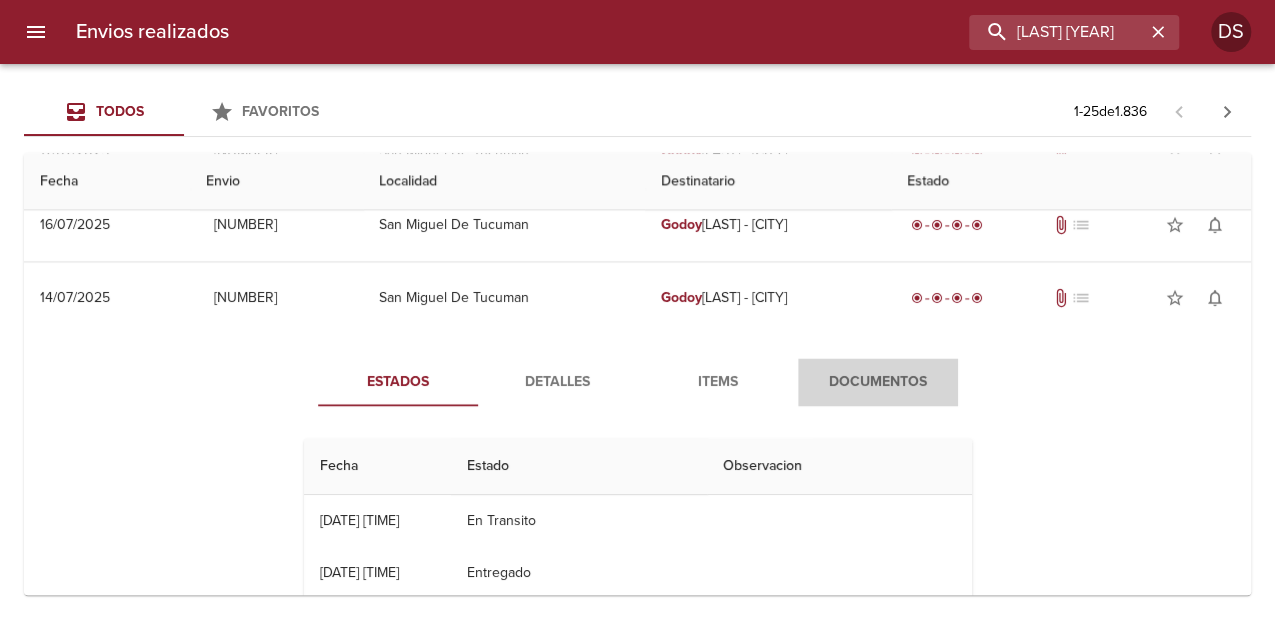 click on "Documentos" at bounding box center (878, 382) 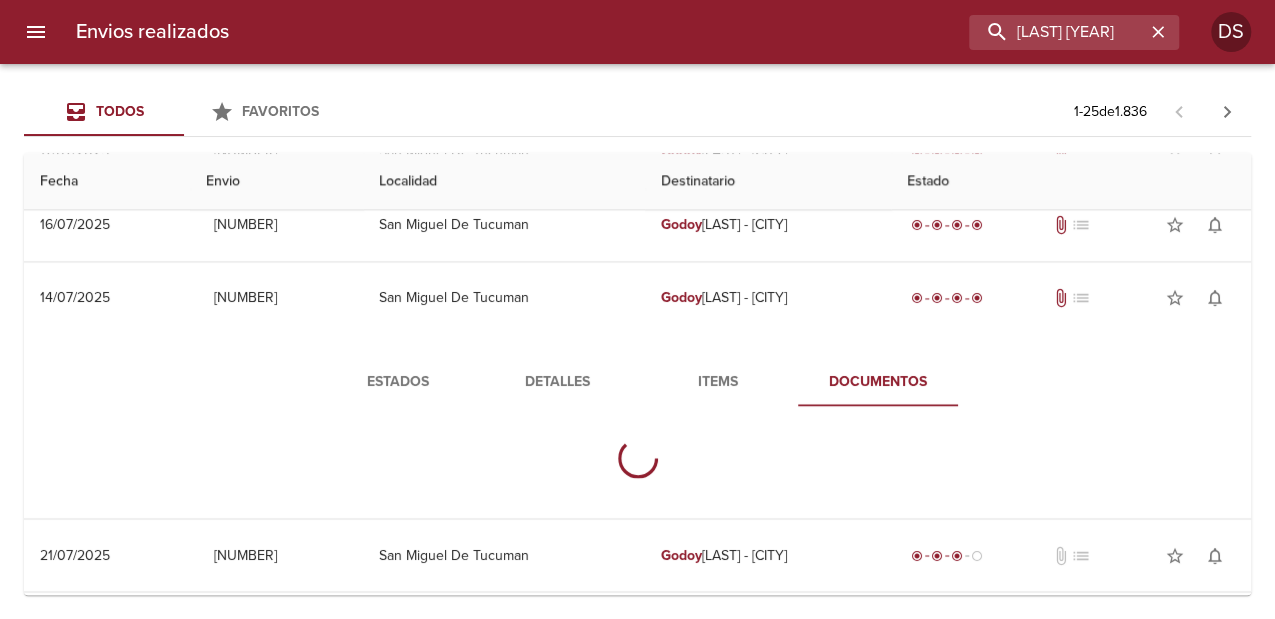 scroll, scrollTop: 1666, scrollLeft: 0, axis: vertical 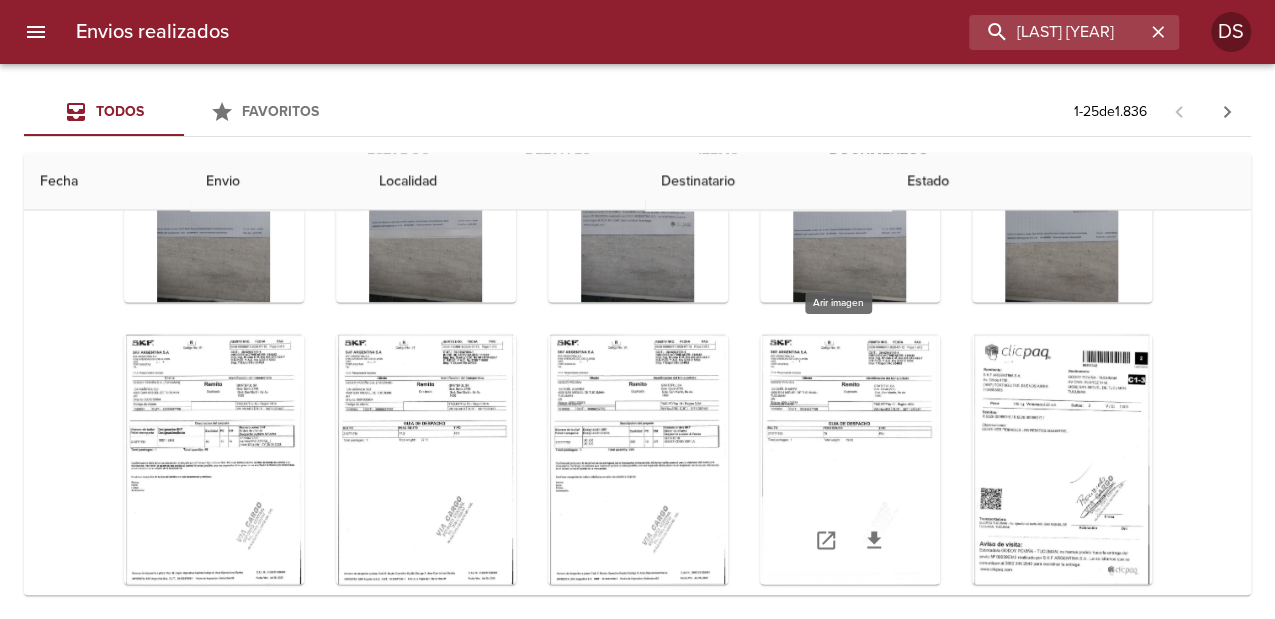 click at bounding box center [850, 459] 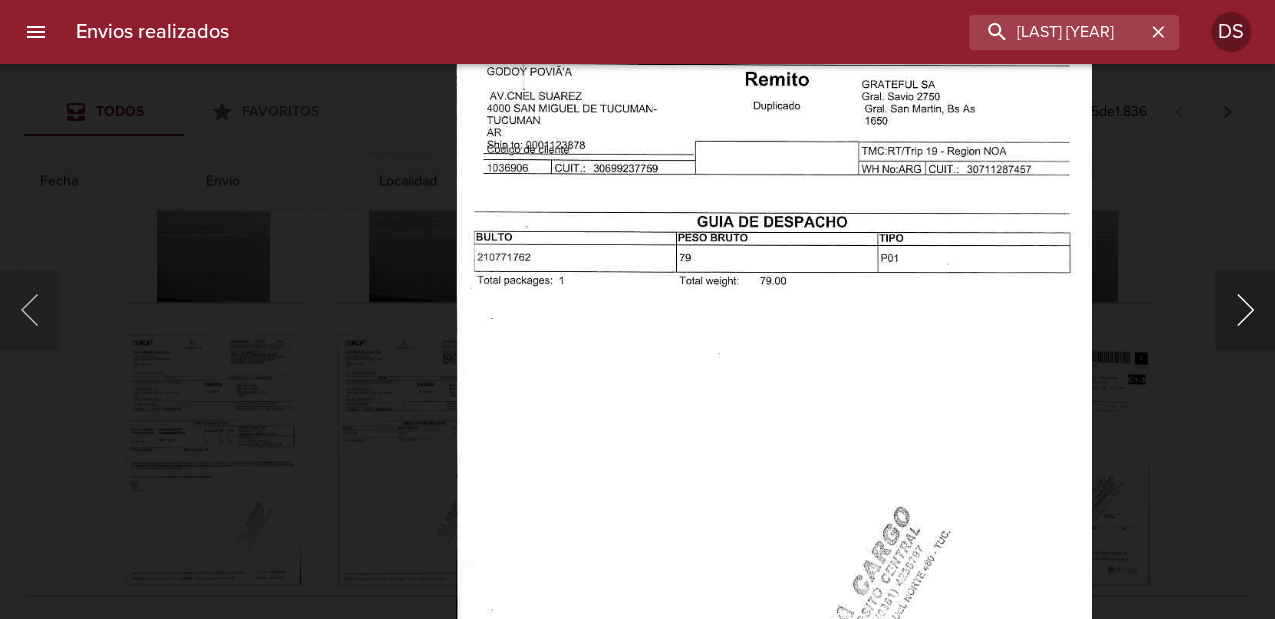 click at bounding box center [1245, 310] 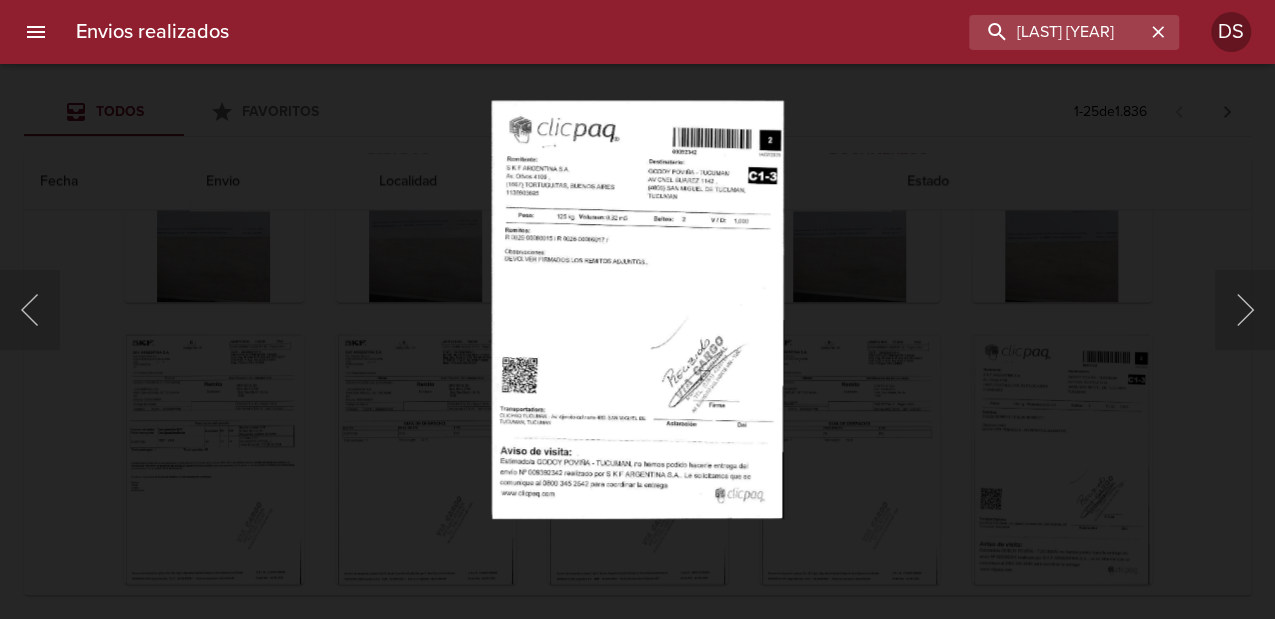 click at bounding box center (637, 309) 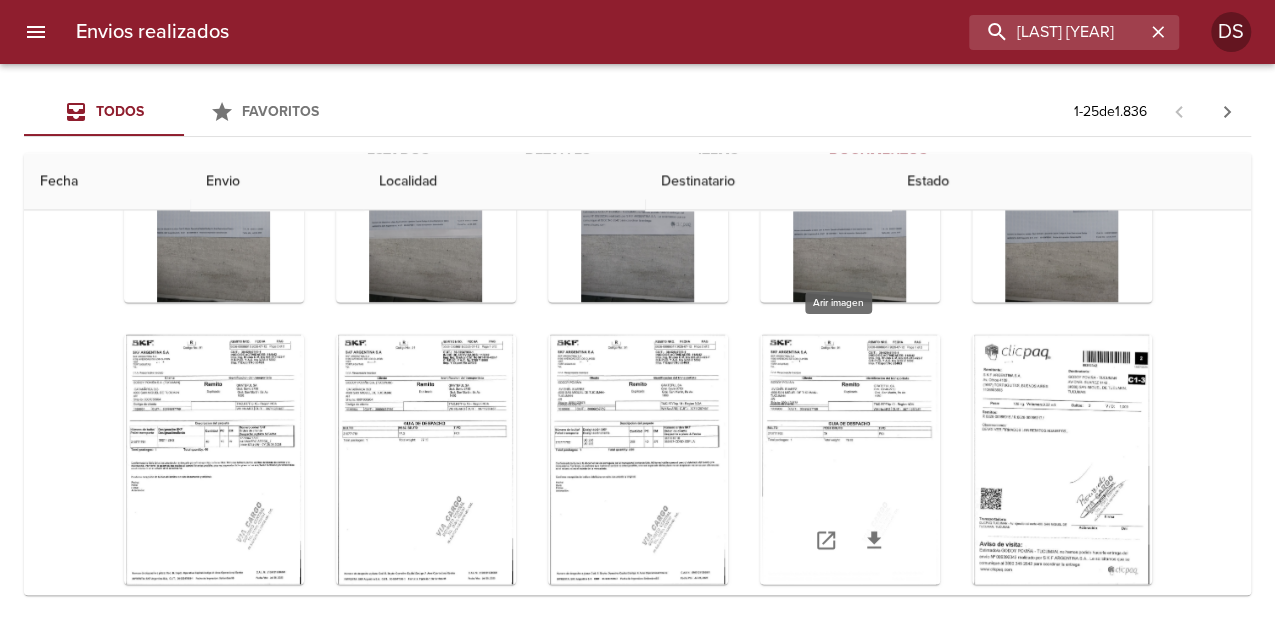 scroll, scrollTop: 216, scrollLeft: 0, axis: vertical 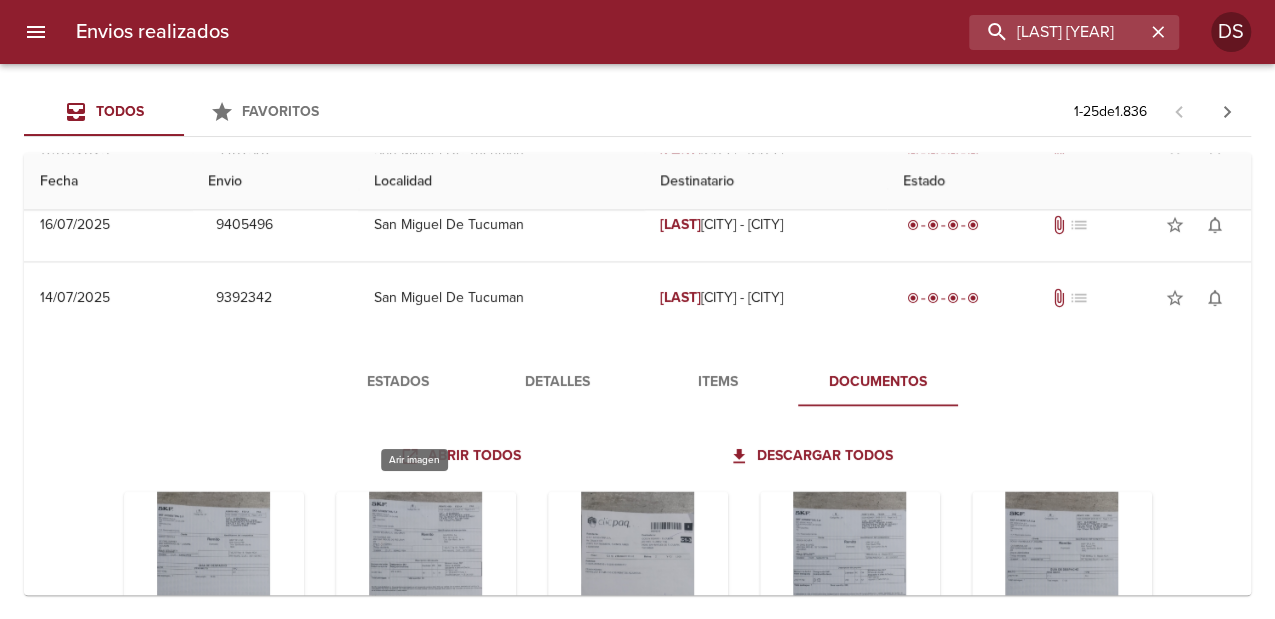 click at bounding box center [426, 616] 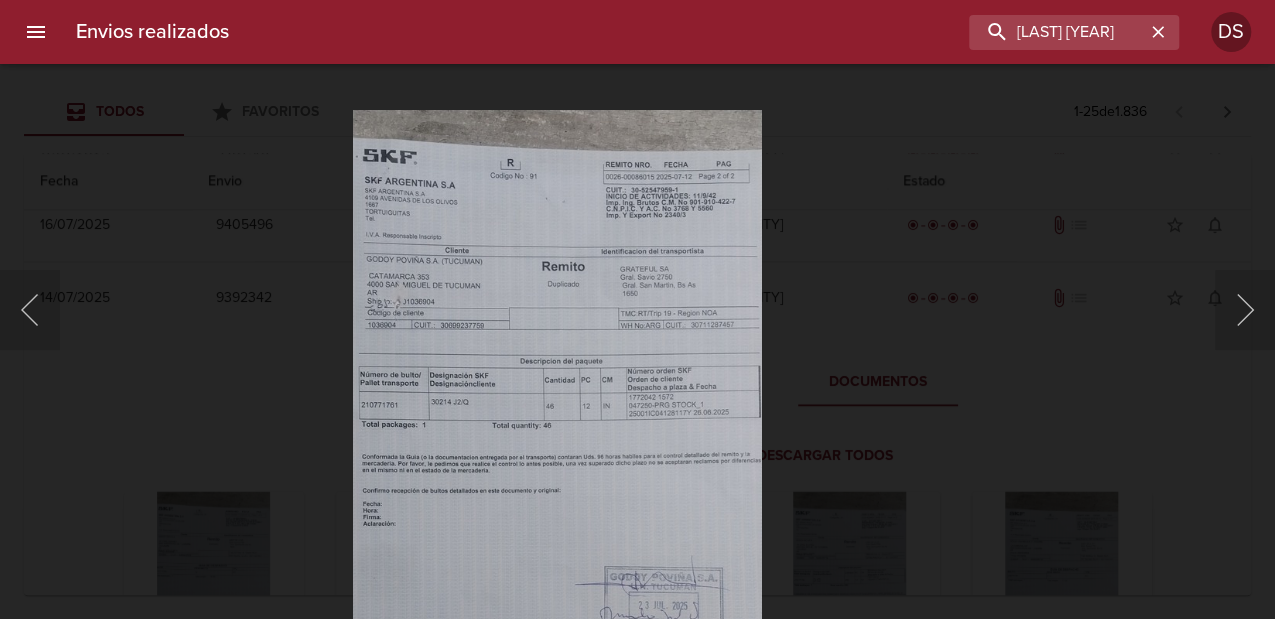 click at bounding box center [557, 564] 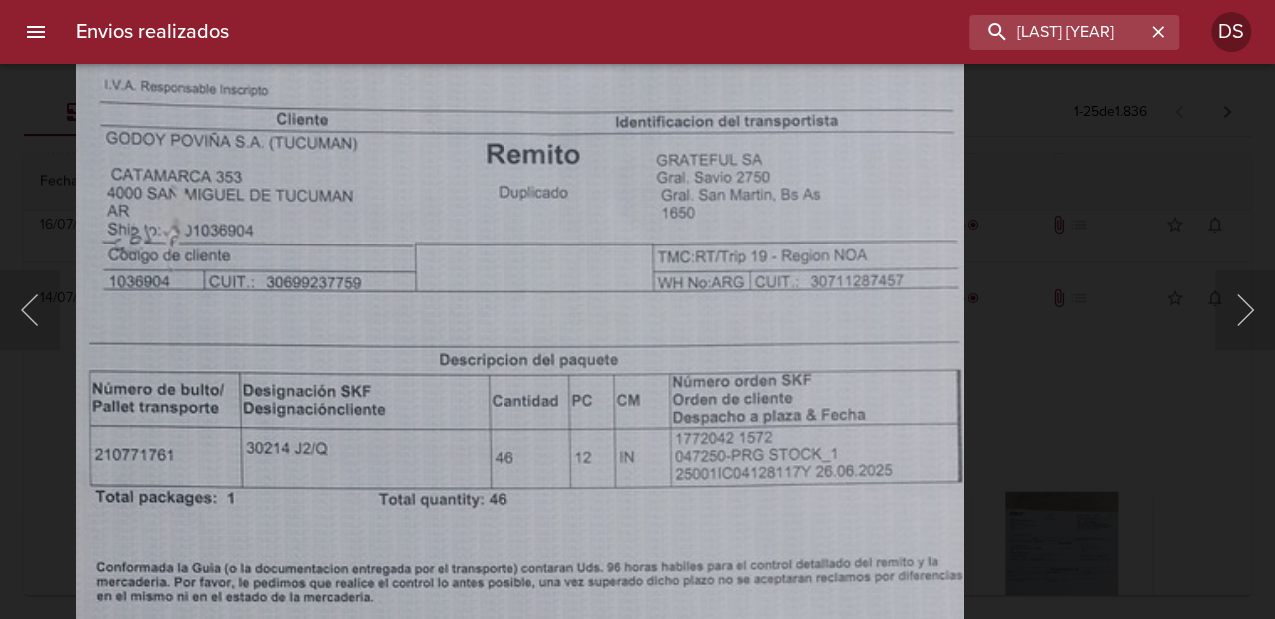 click at bounding box center [520, 801] 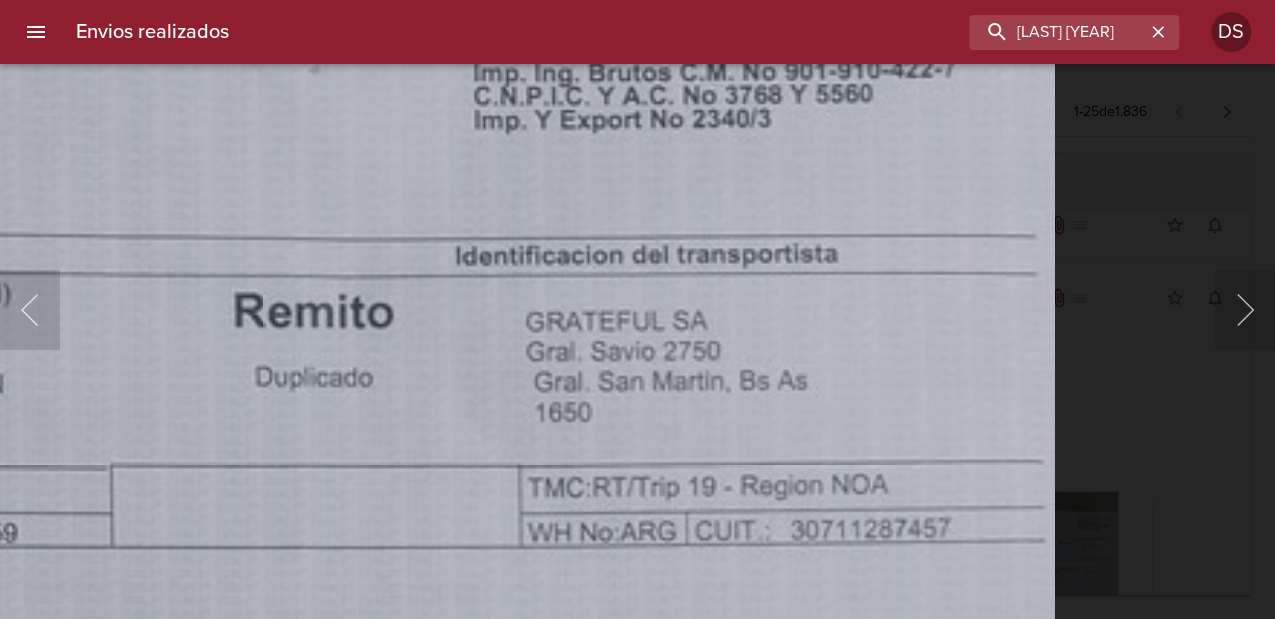 click at bounding box center [291, 1426] 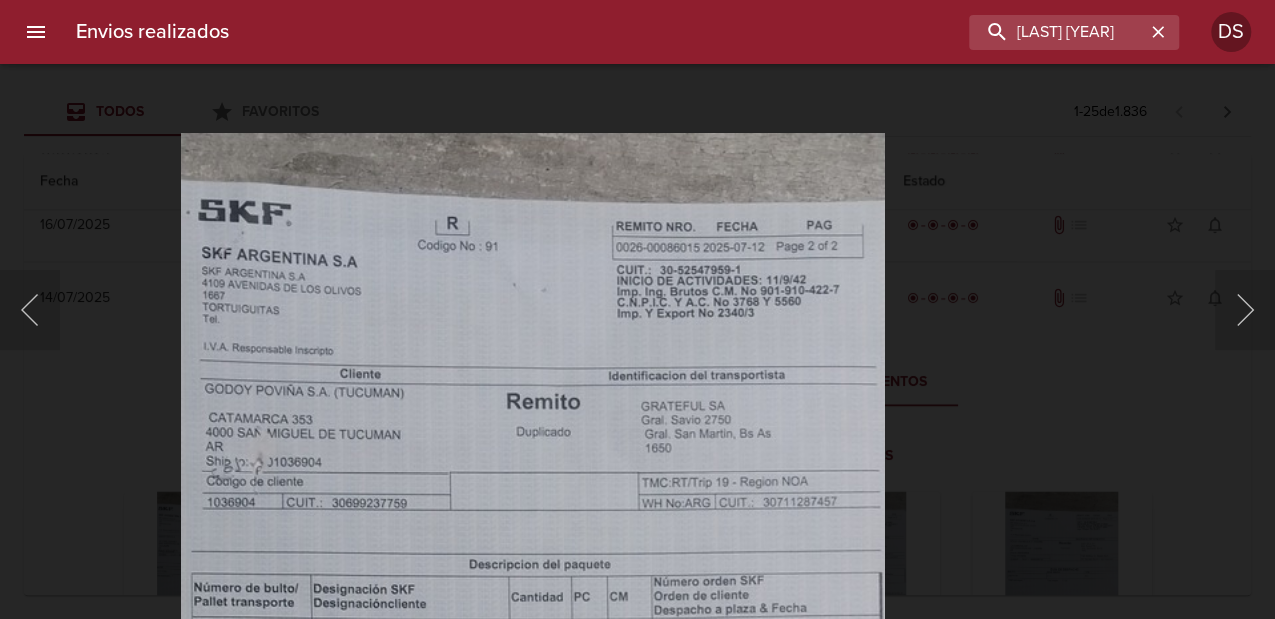 click at bounding box center (533, 915) 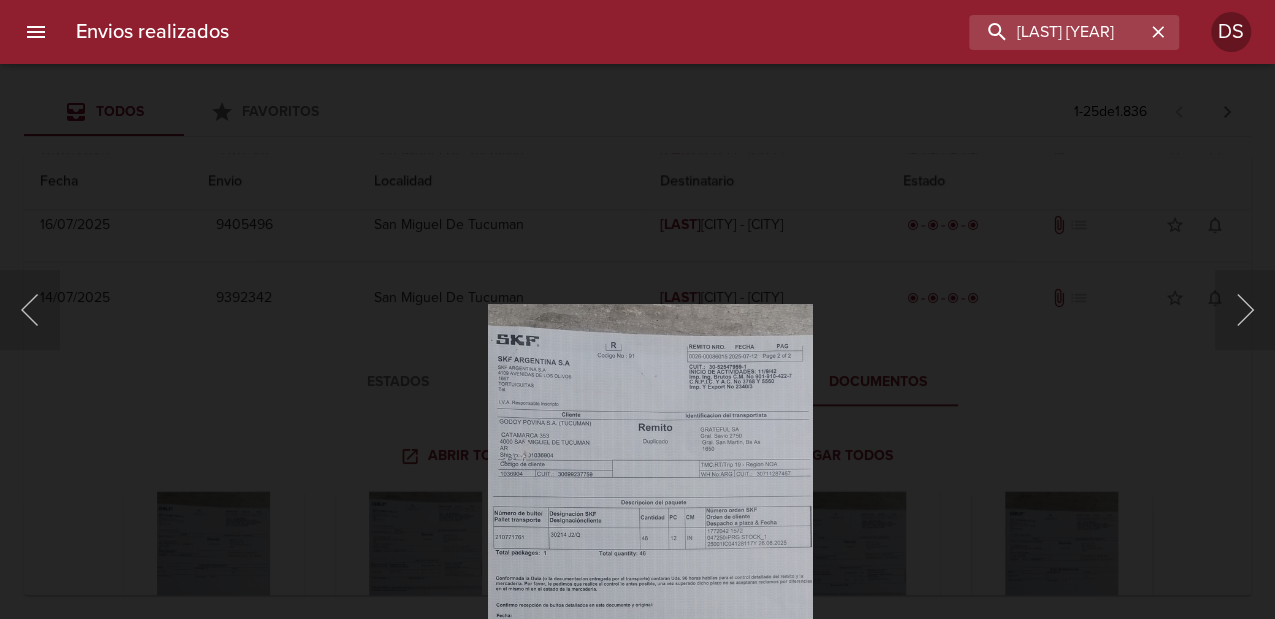 click at bounding box center [650, 664] 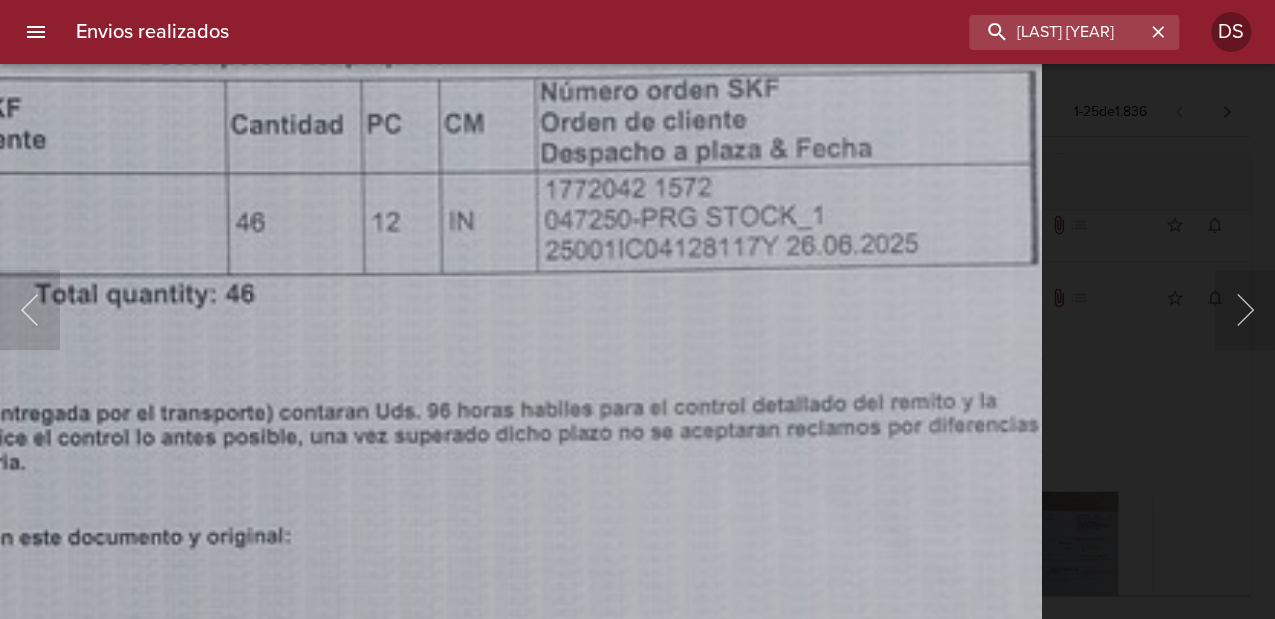click at bounding box center [277, 814] 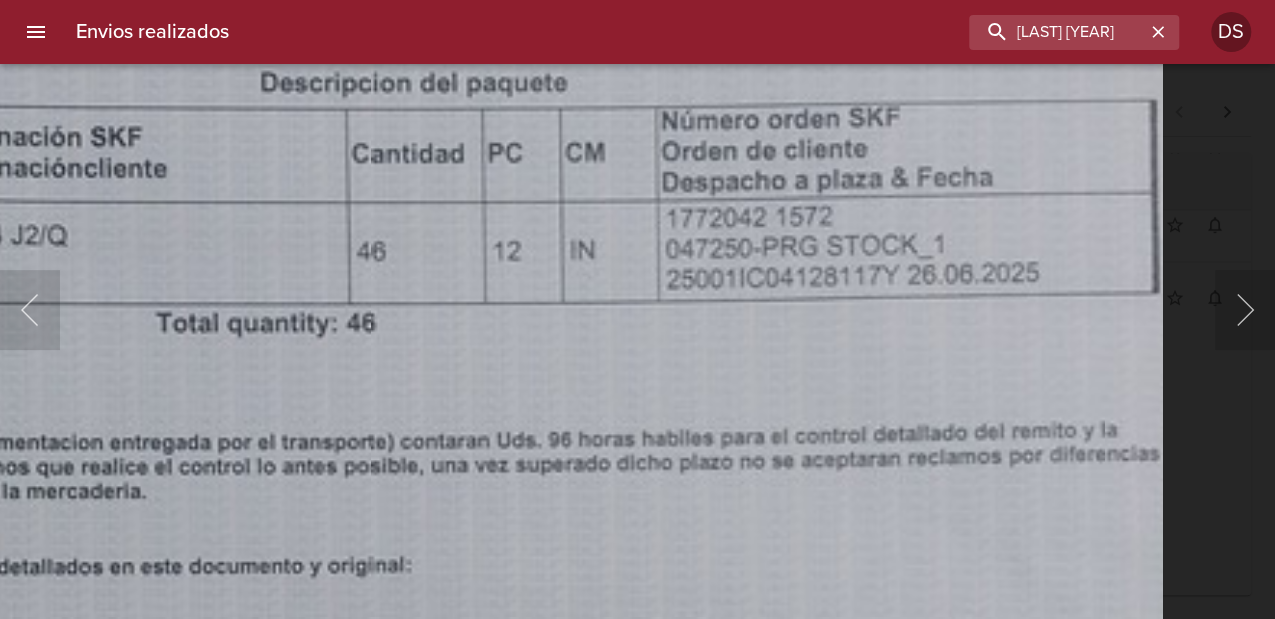 click at bounding box center [398, 843] 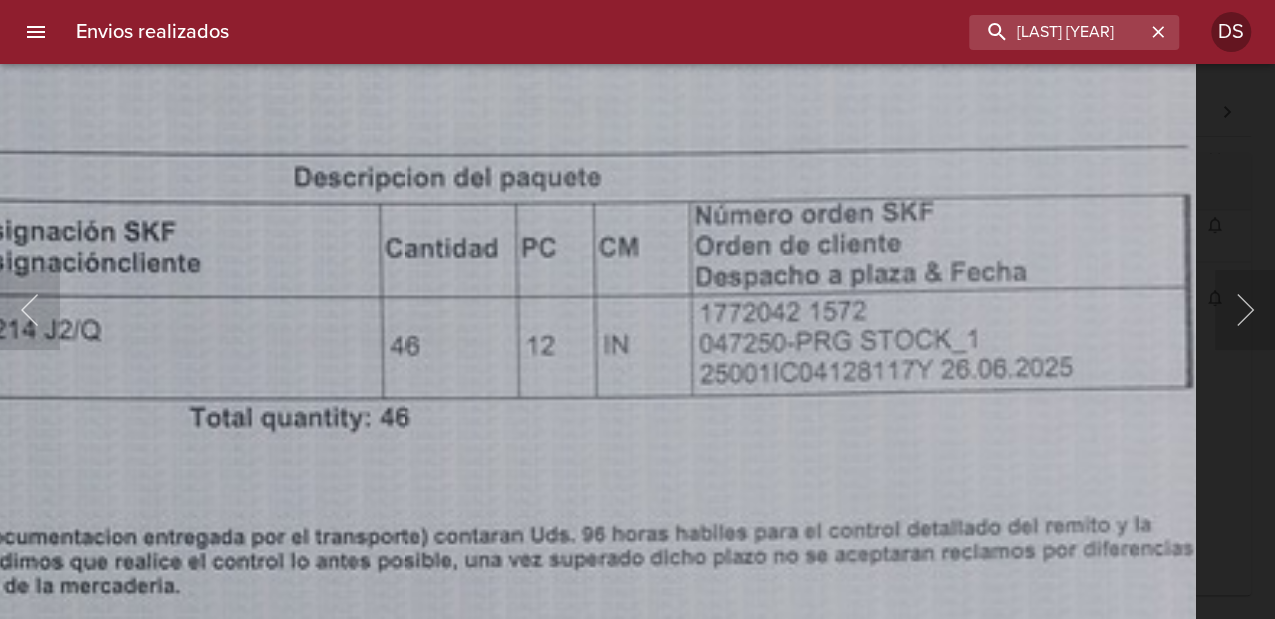 click at bounding box center (432, 938) 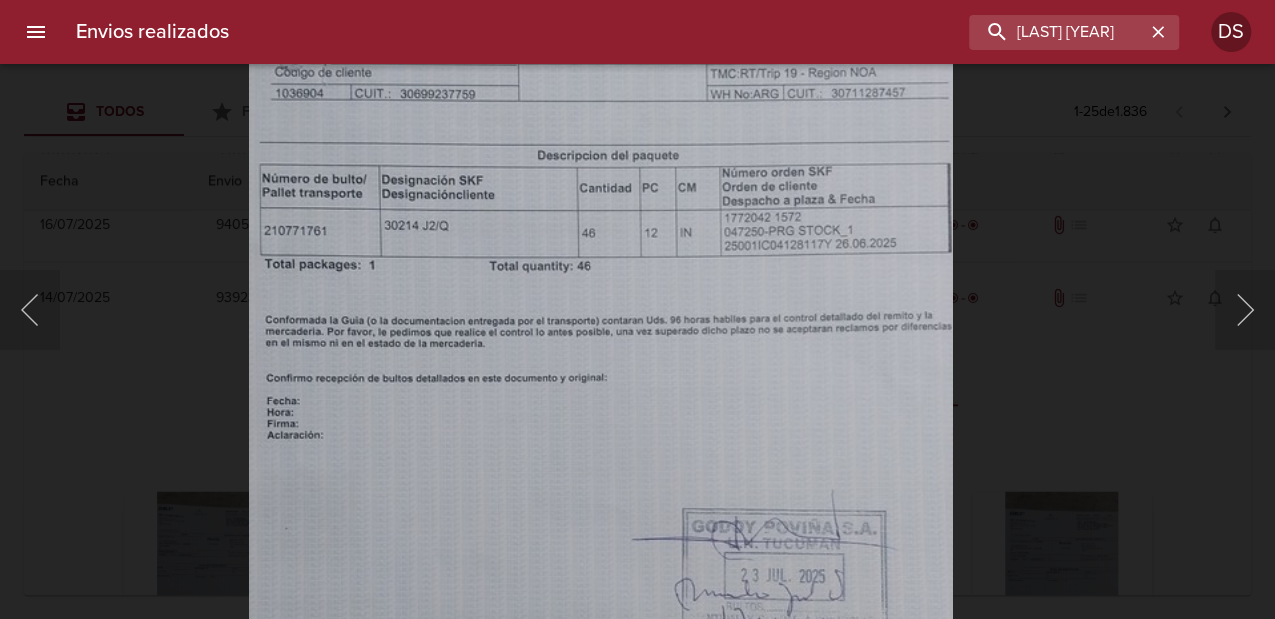 click at bounding box center [601, 506] 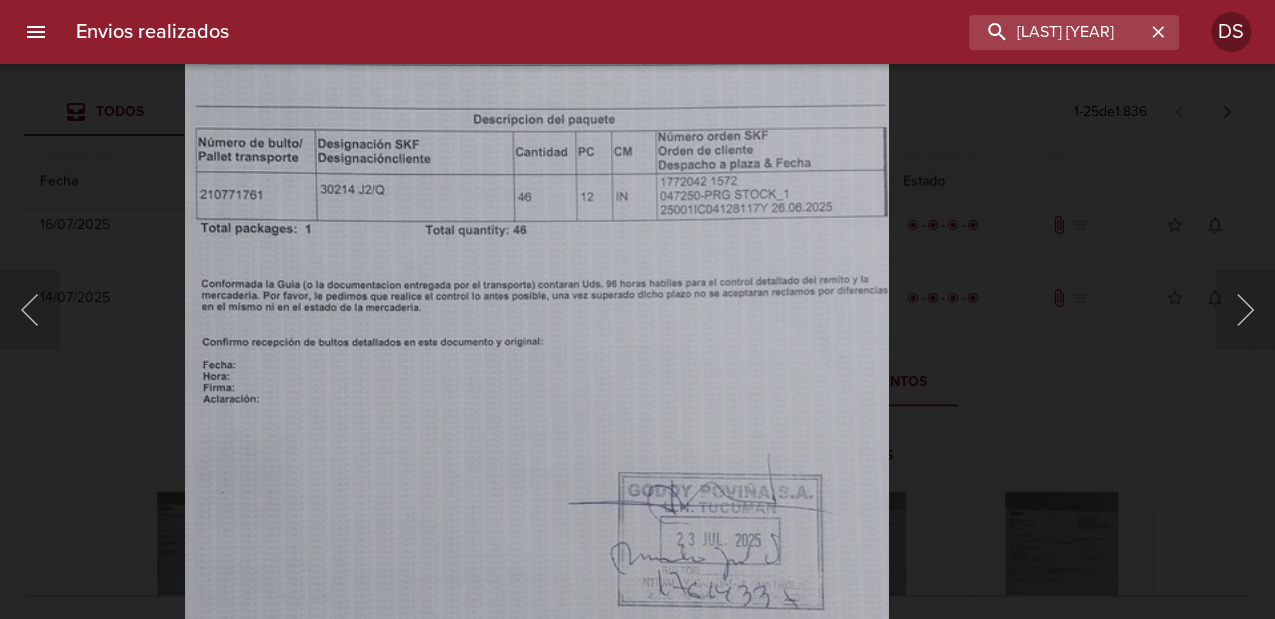 click at bounding box center [537, 470] 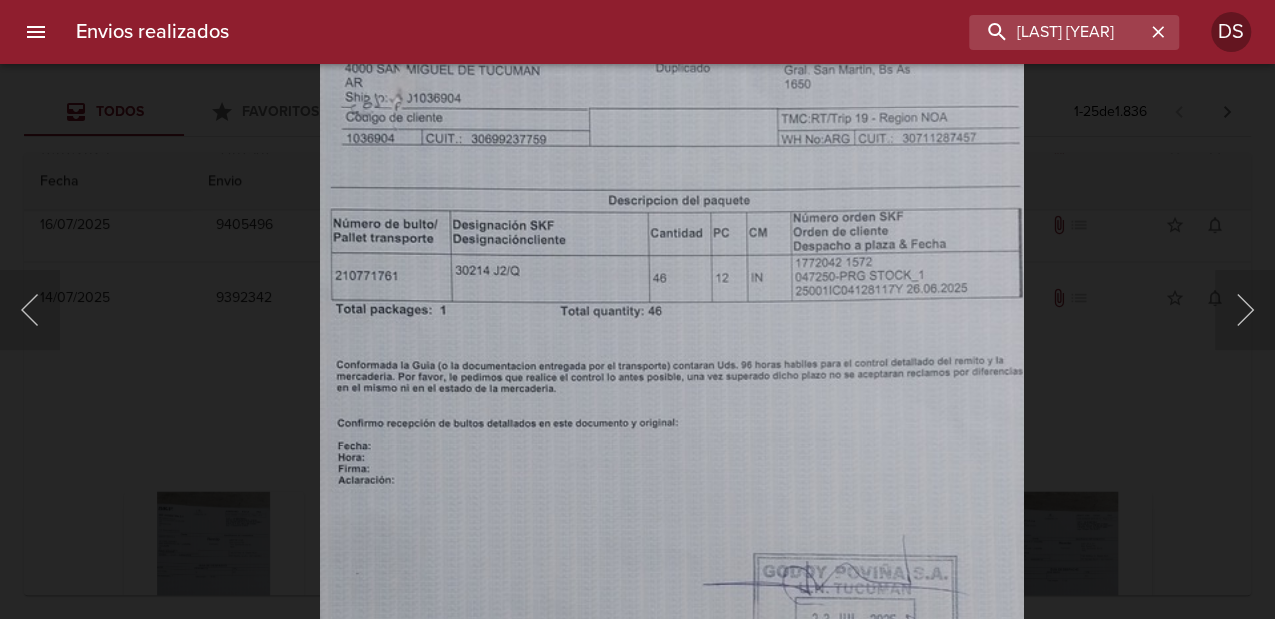 click at bounding box center (672, 551) 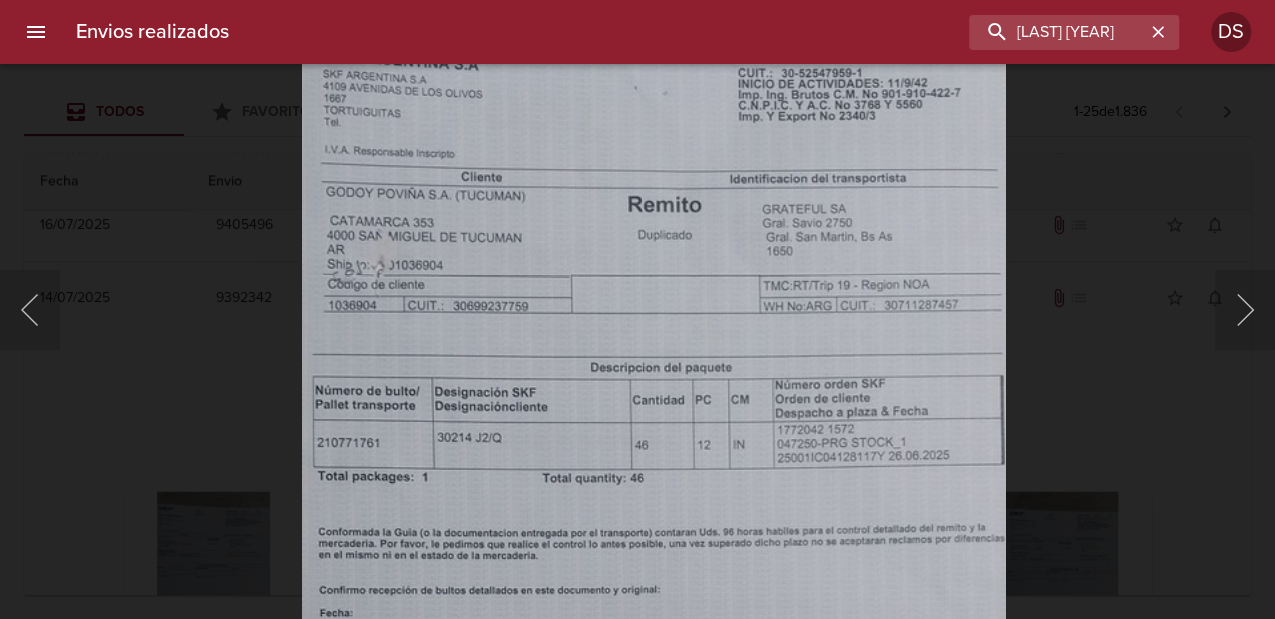 click at bounding box center (654, 718) 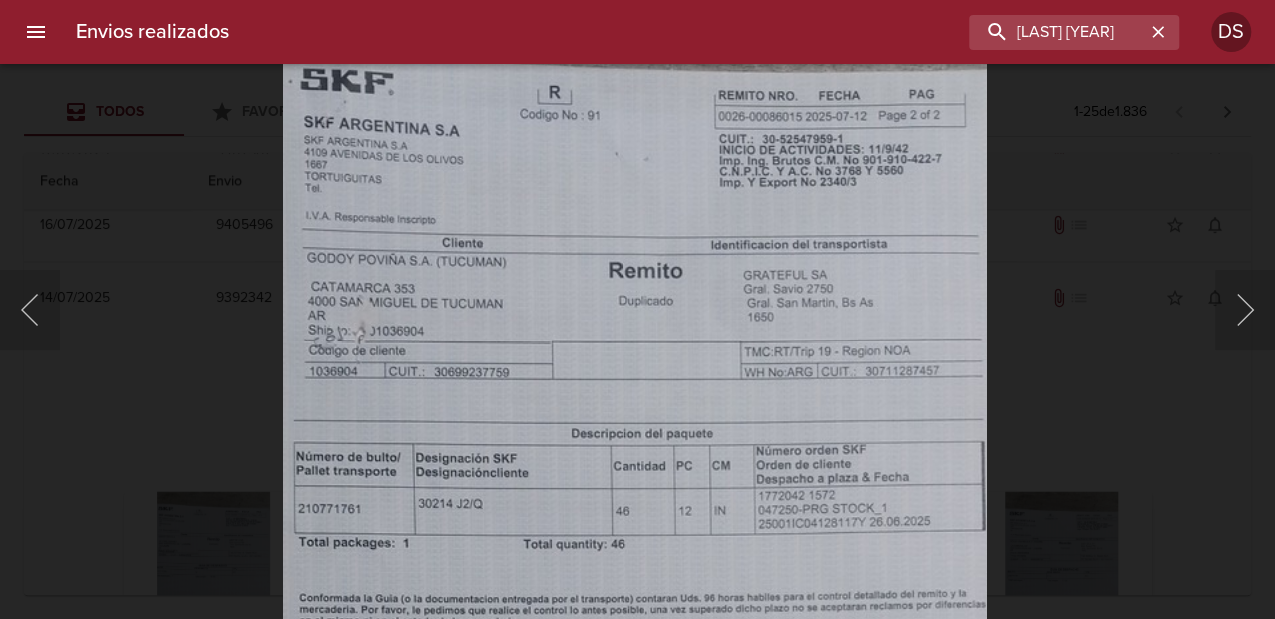 click at bounding box center (635, 784) 